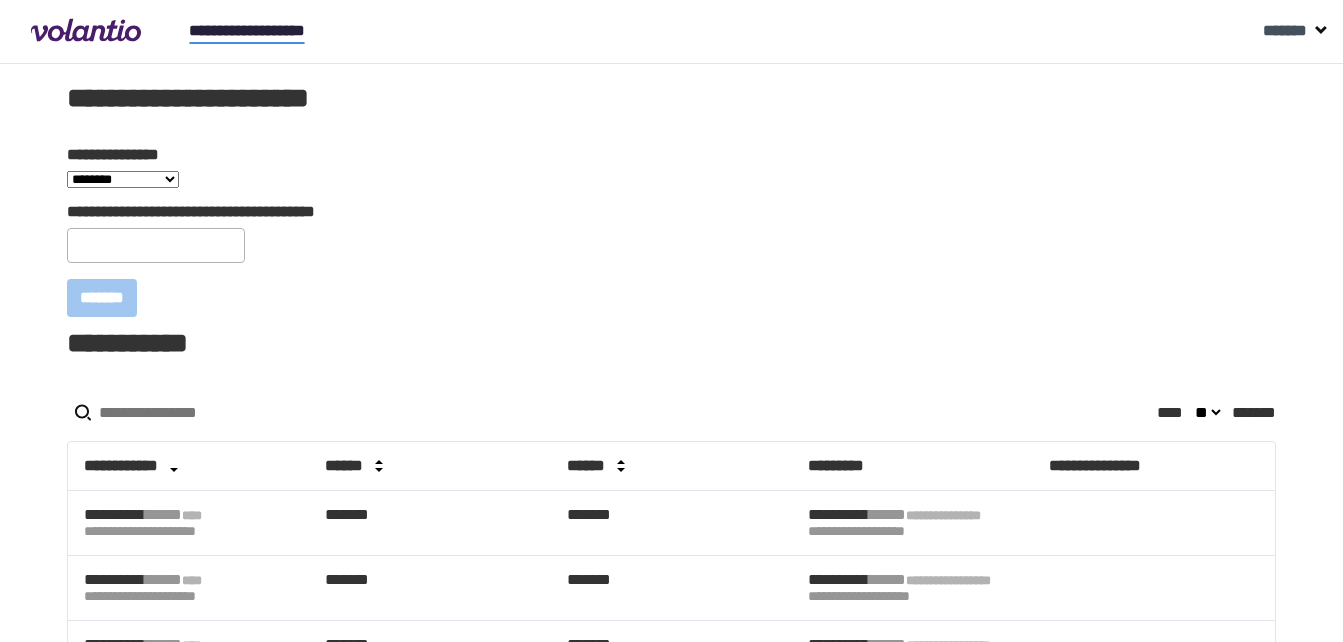 click on "**********" at bounding box center (156, 245) 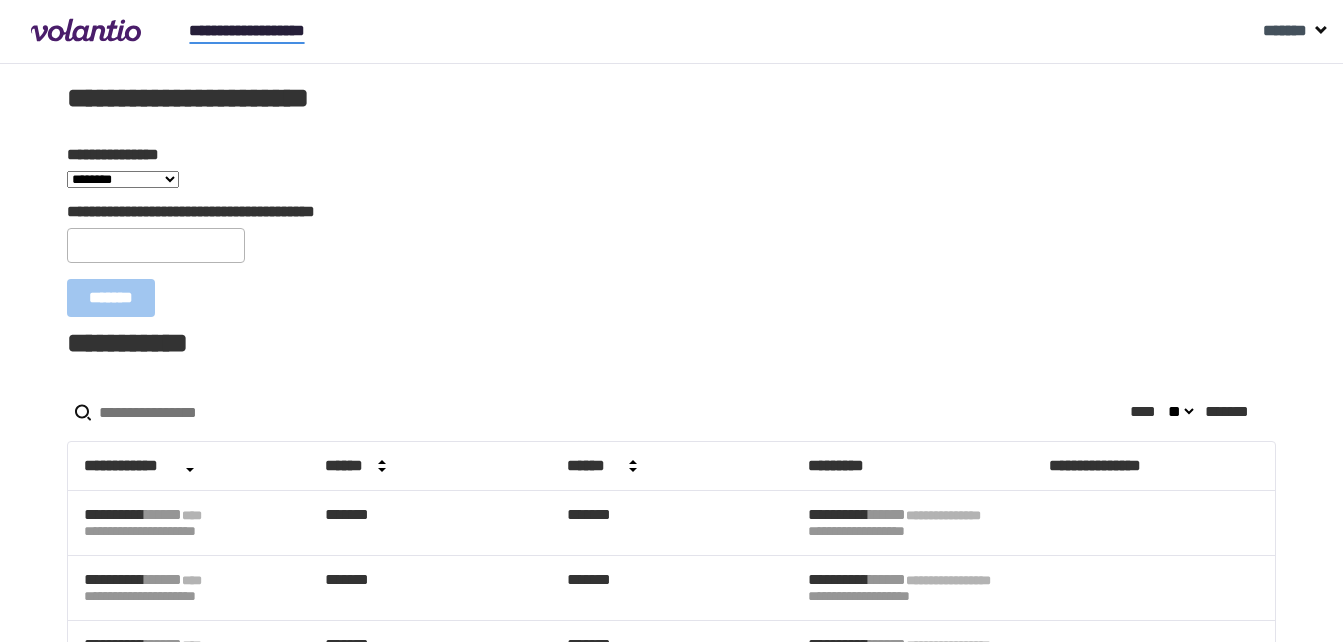scroll, scrollTop: 0, scrollLeft: 0, axis: both 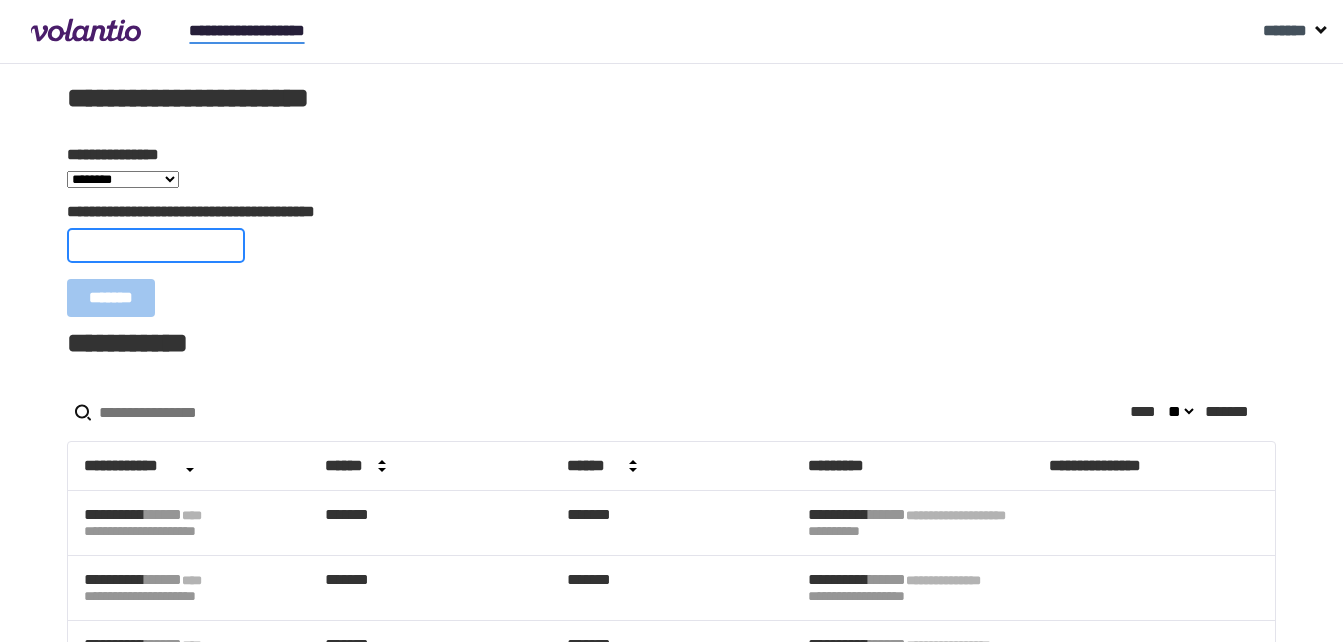 click on "**********" at bounding box center [156, 245] 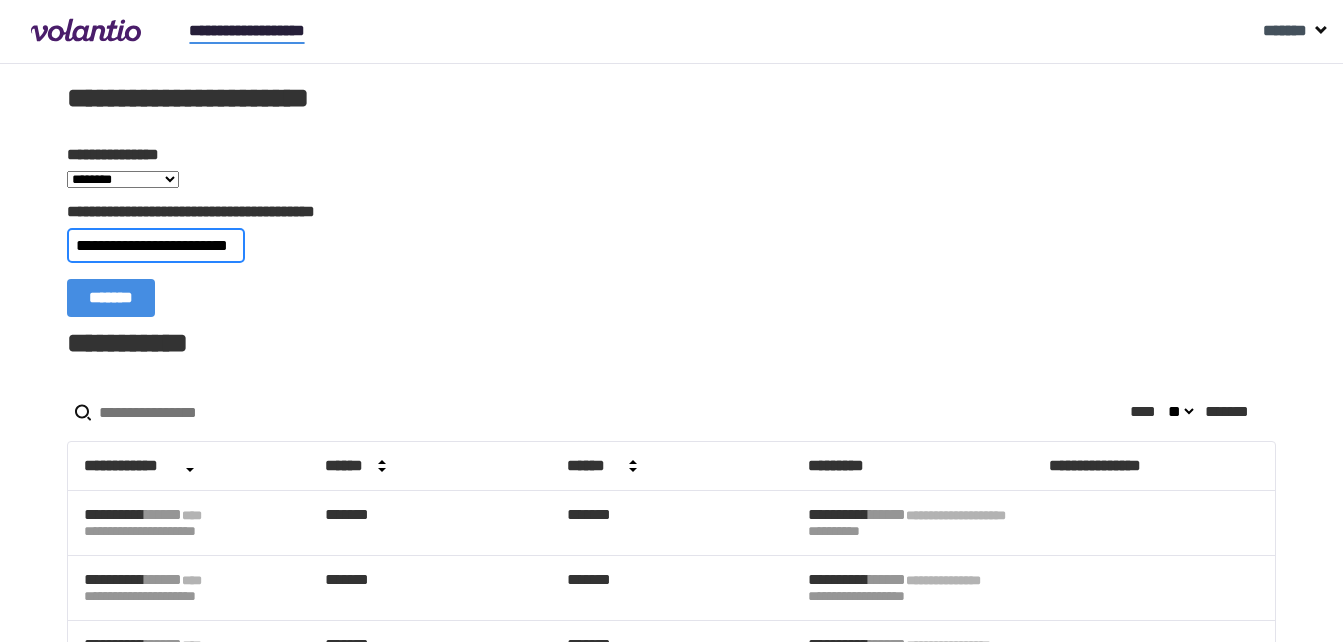 scroll, scrollTop: 0, scrollLeft: 23, axis: horizontal 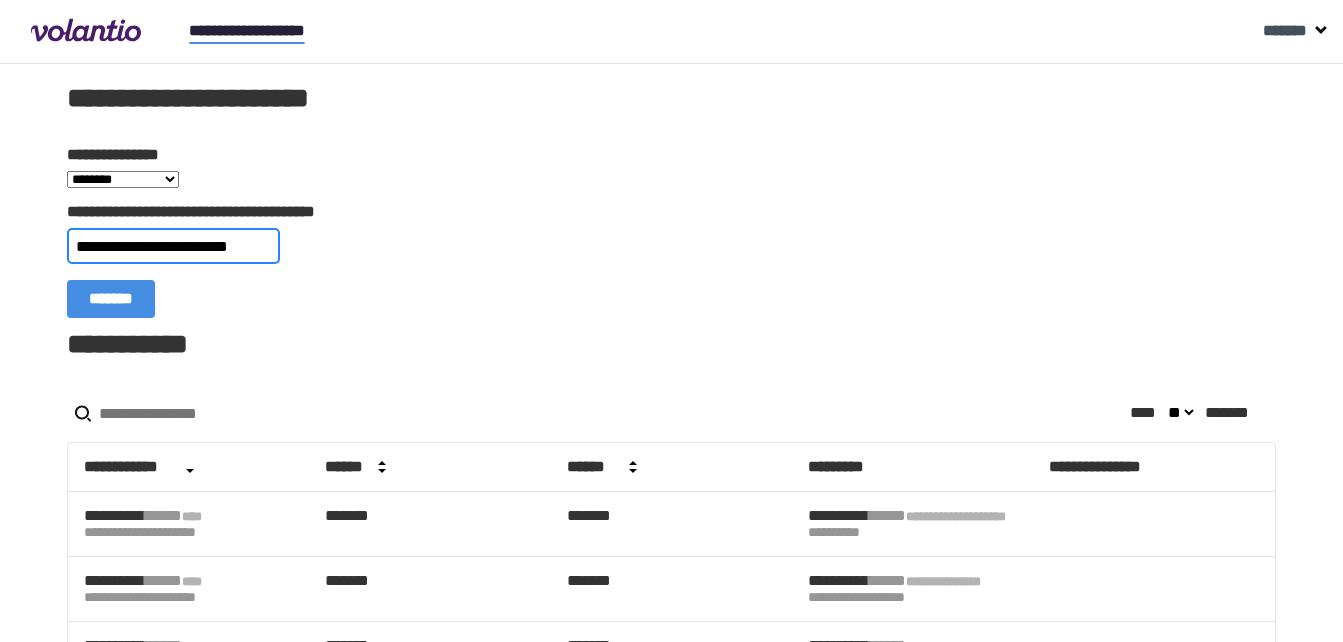 type on "**********" 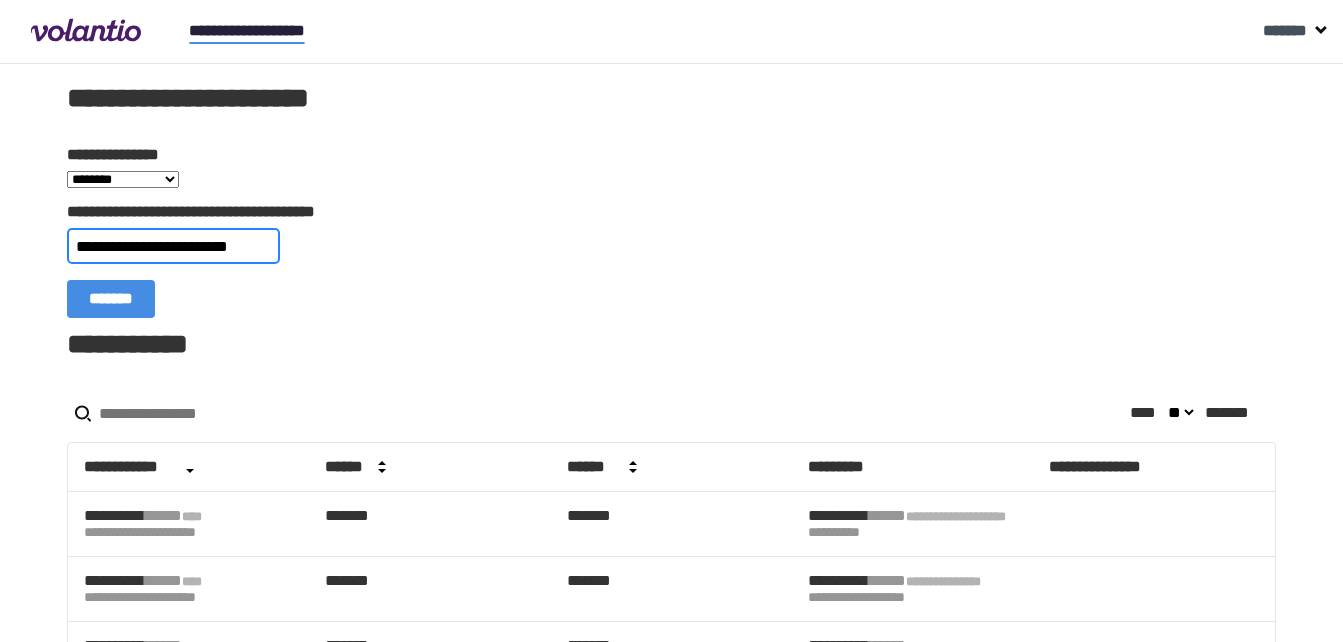 click on "*******" at bounding box center (111, 299) 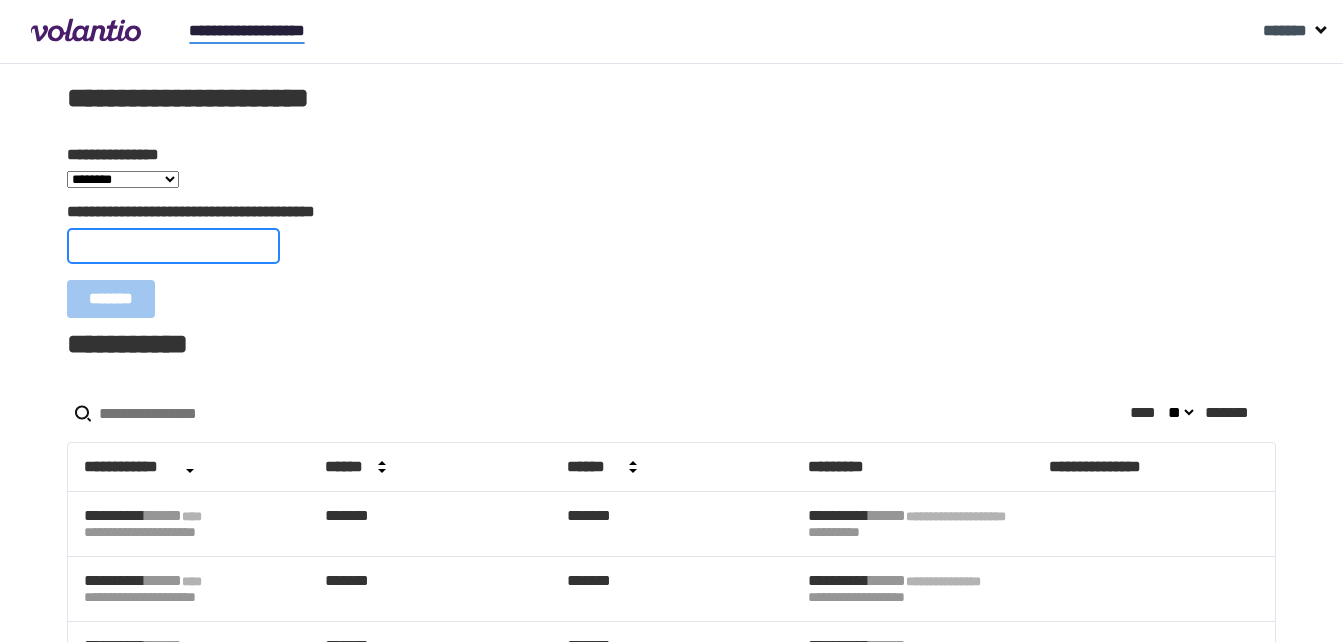 scroll, scrollTop: 0, scrollLeft: 0, axis: both 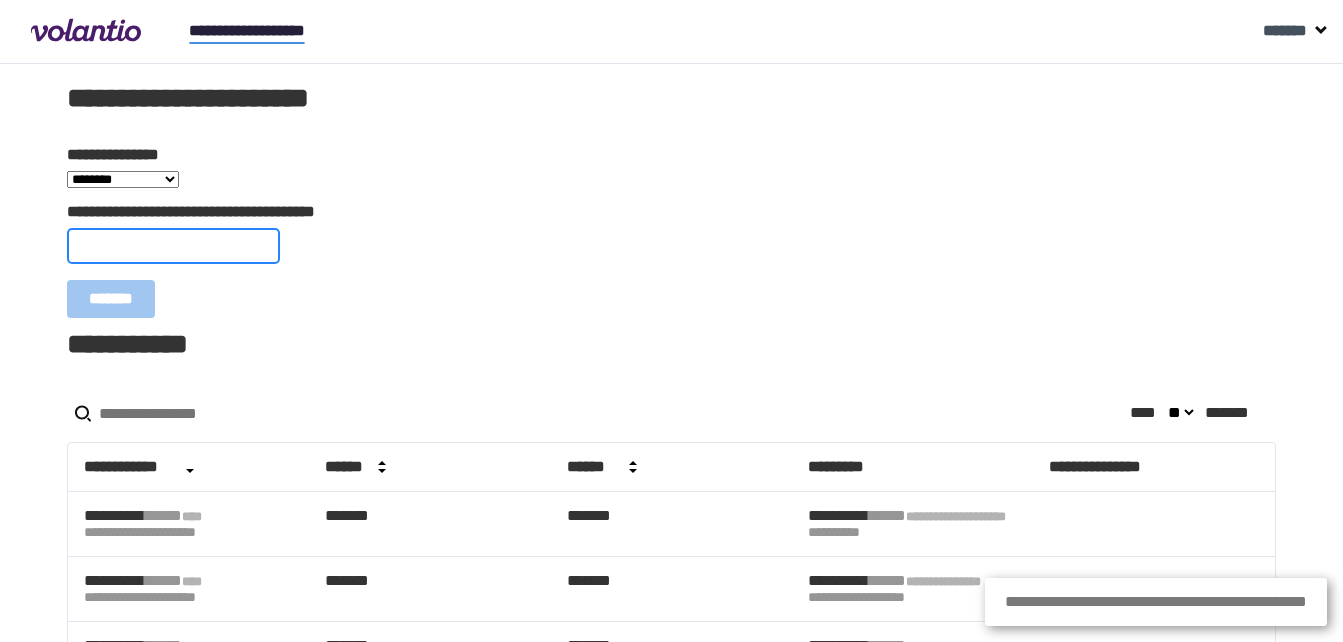 paste on "**********" 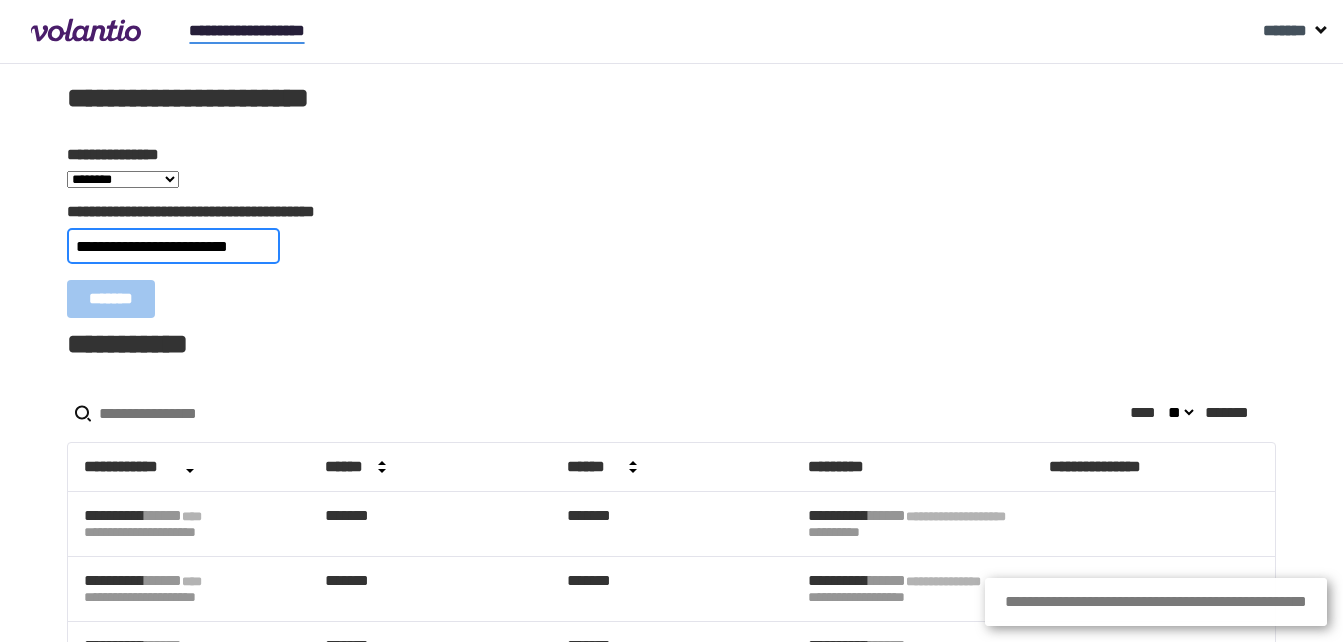 scroll, scrollTop: 0, scrollLeft: 18, axis: horizontal 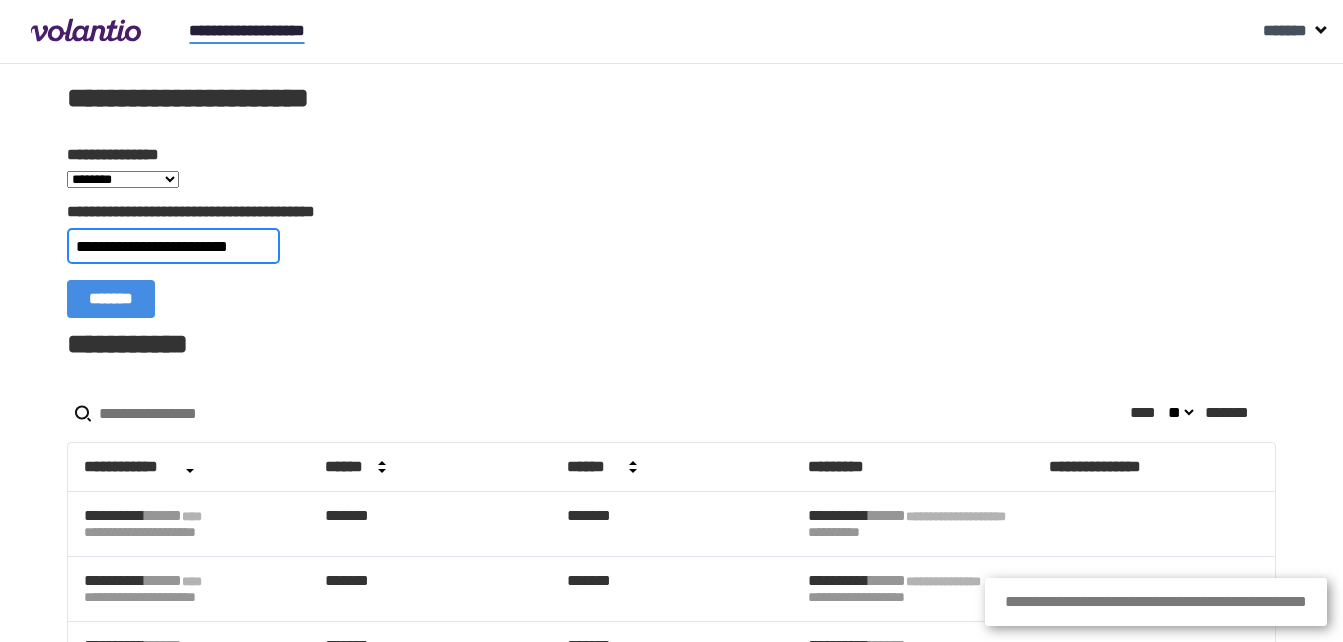 type on "**********" 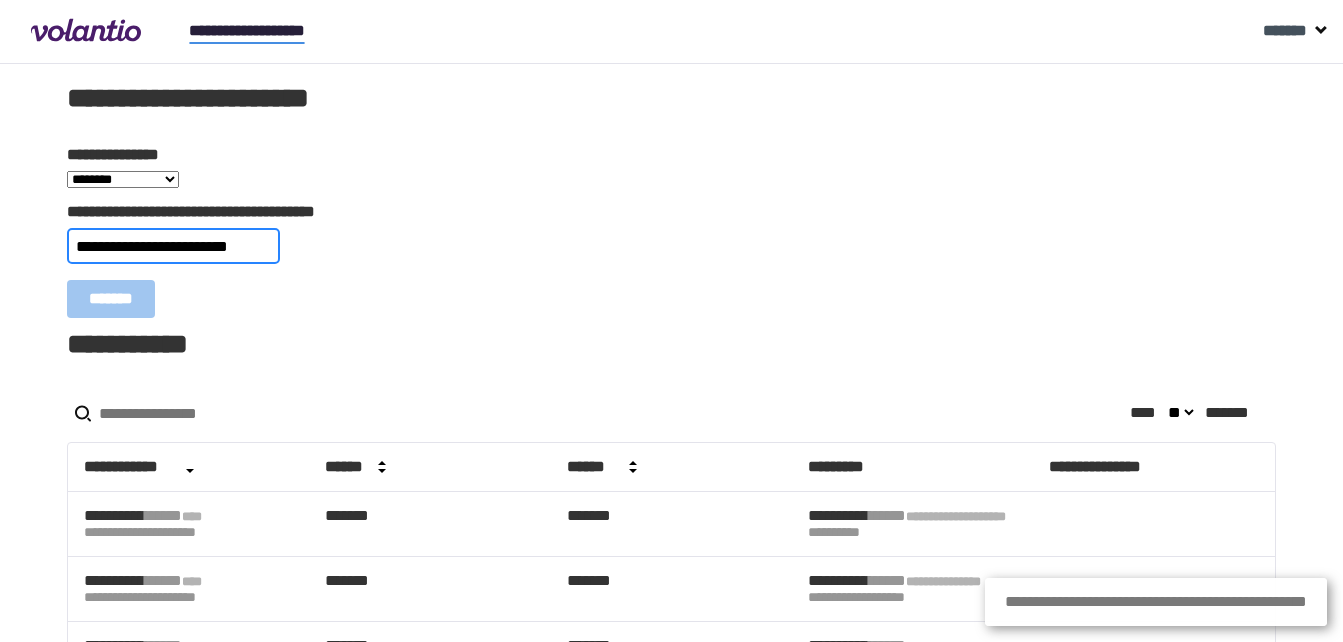 scroll, scrollTop: 0, scrollLeft: 0, axis: both 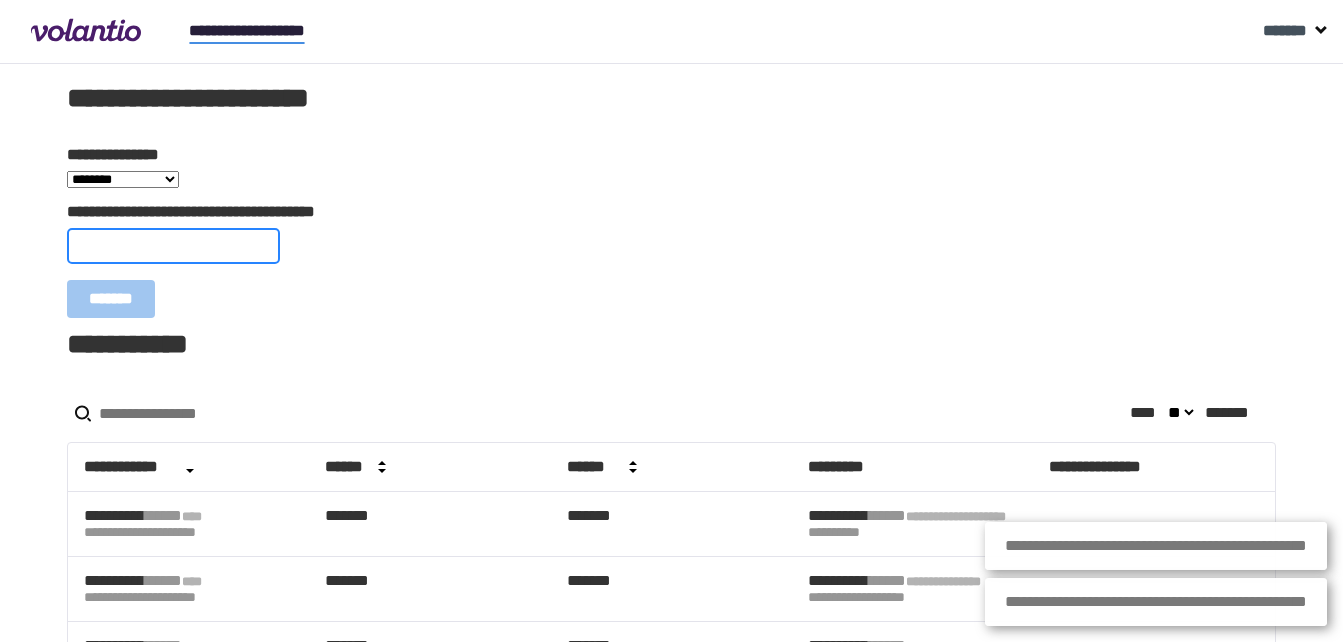 paste on "**********" 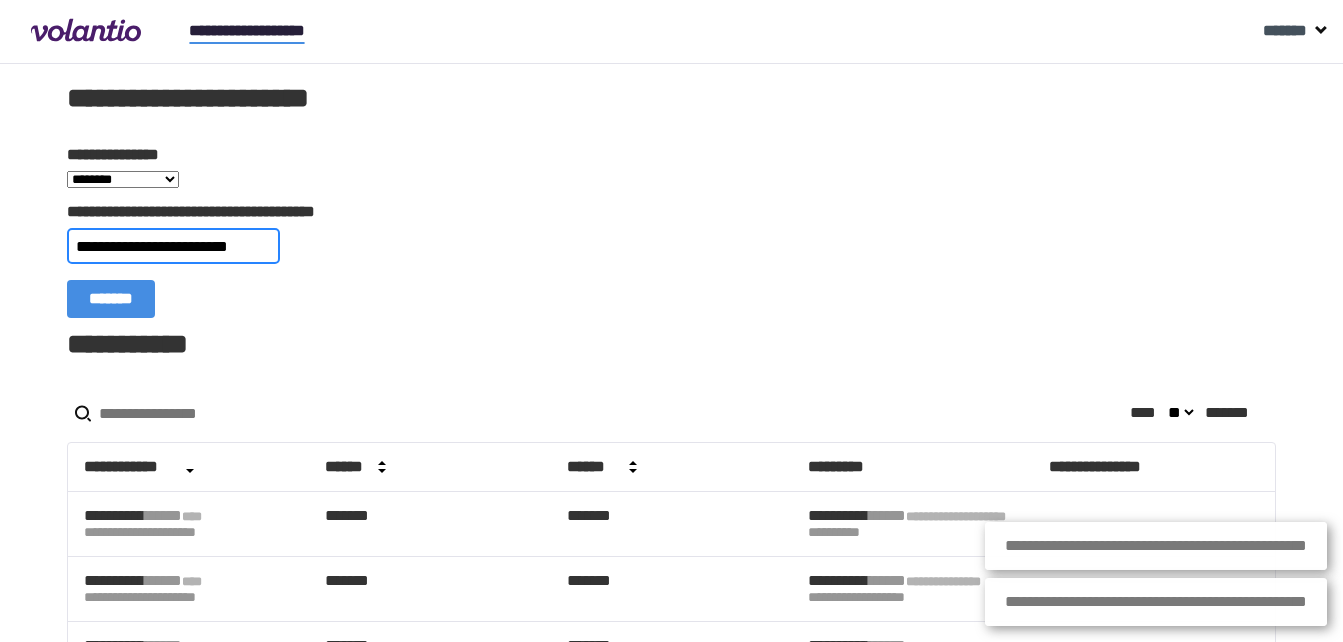 scroll, scrollTop: 0, scrollLeft: 14, axis: horizontal 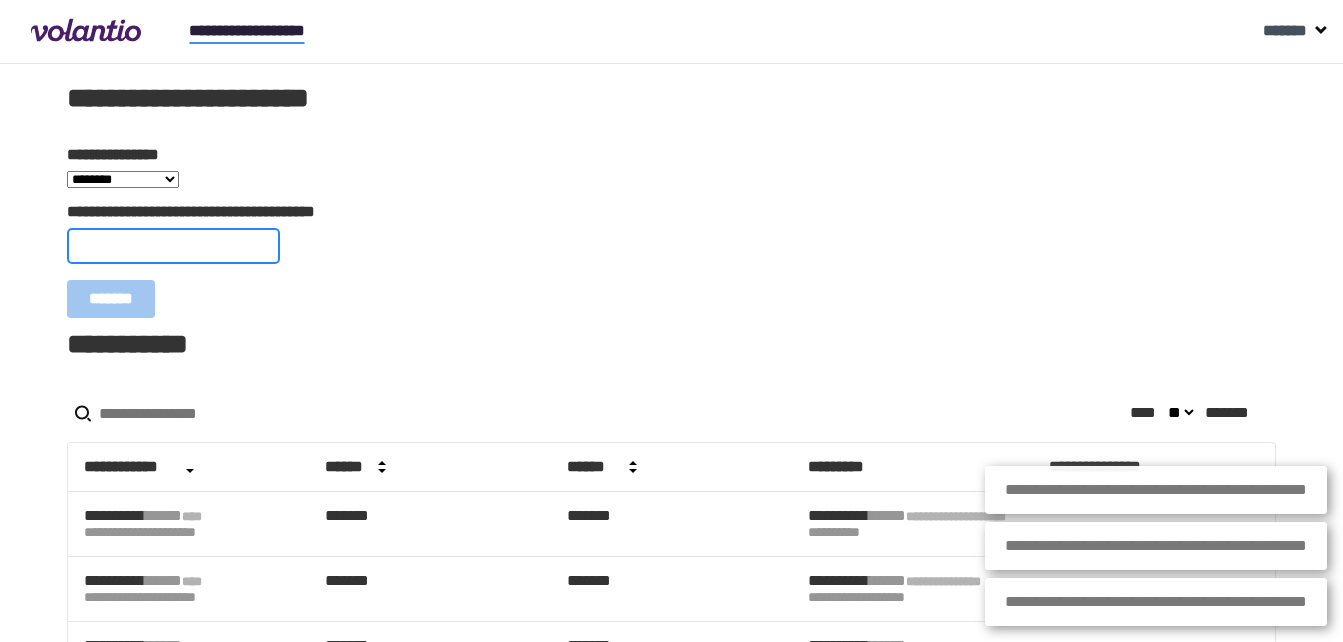 paste on "**********" 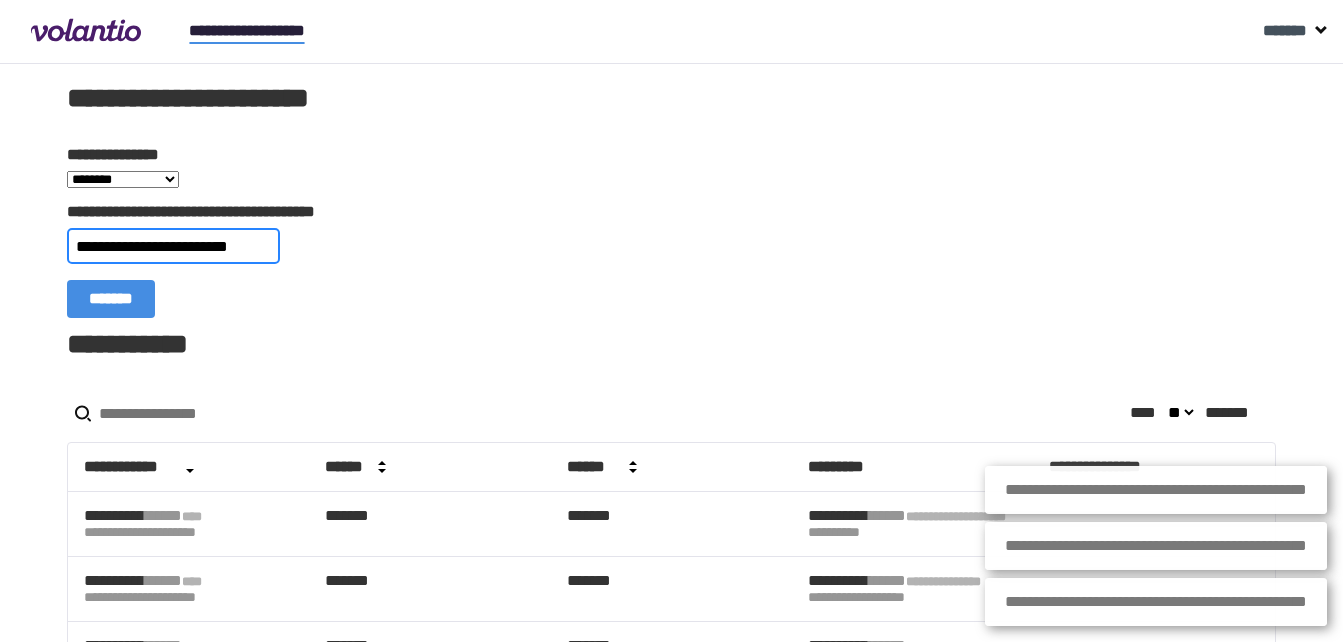 scroll, scrollTop: 0, scrollLeft: 21, axis: horizontal 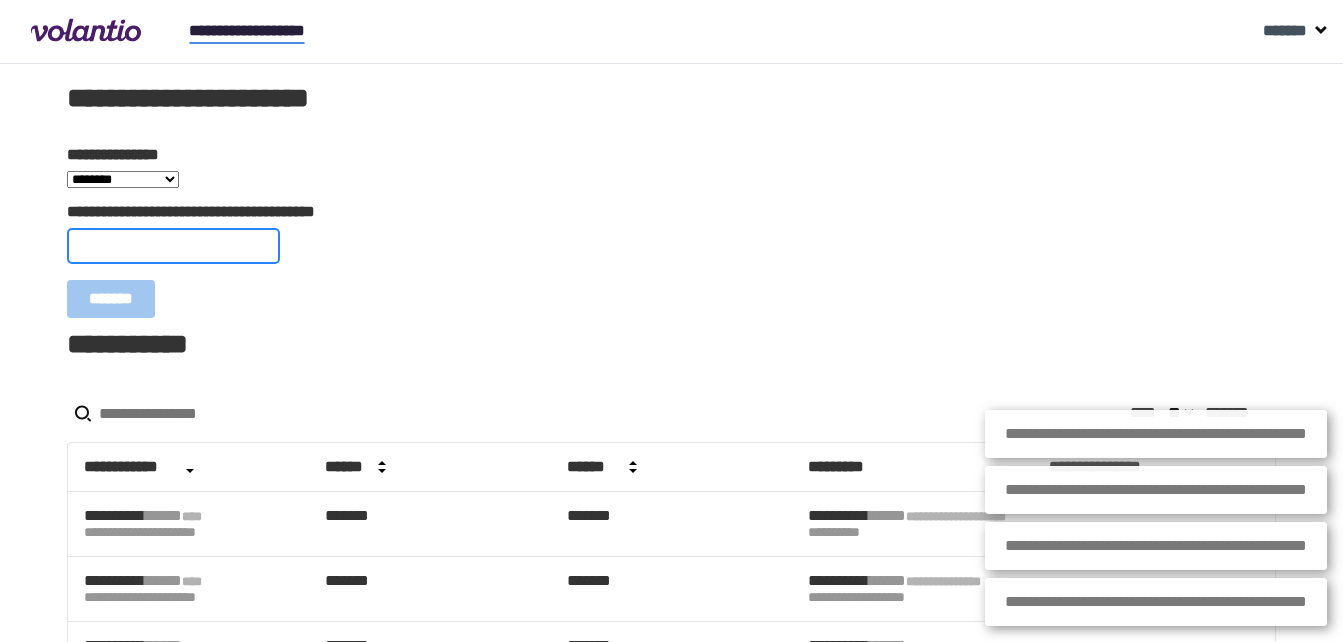 paste on "**********" 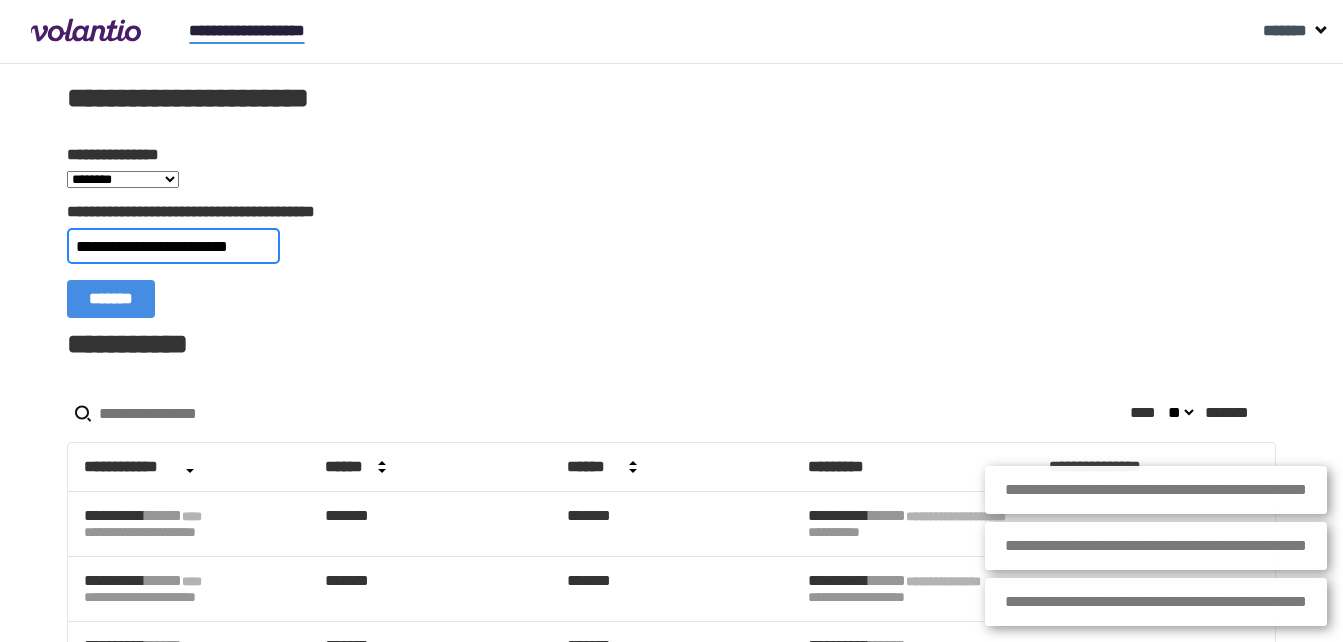 scroll, scrollTop: 0, scrollLeft: 19, axis: horizontal 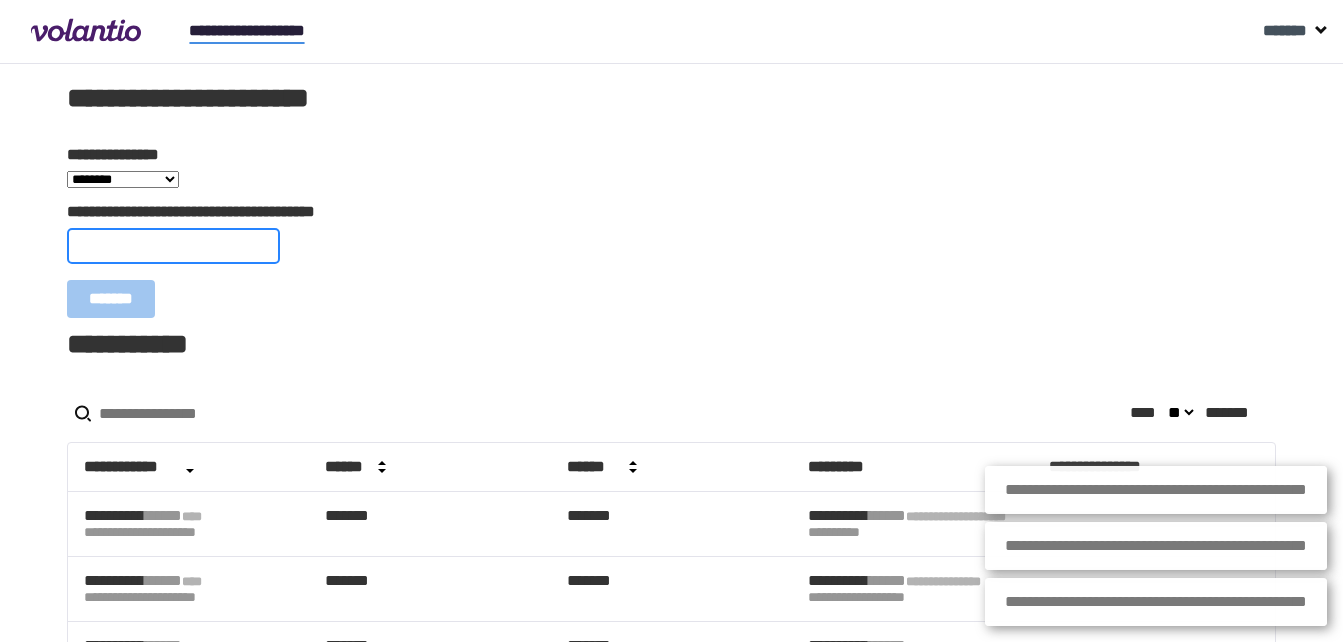 paste on "**********" 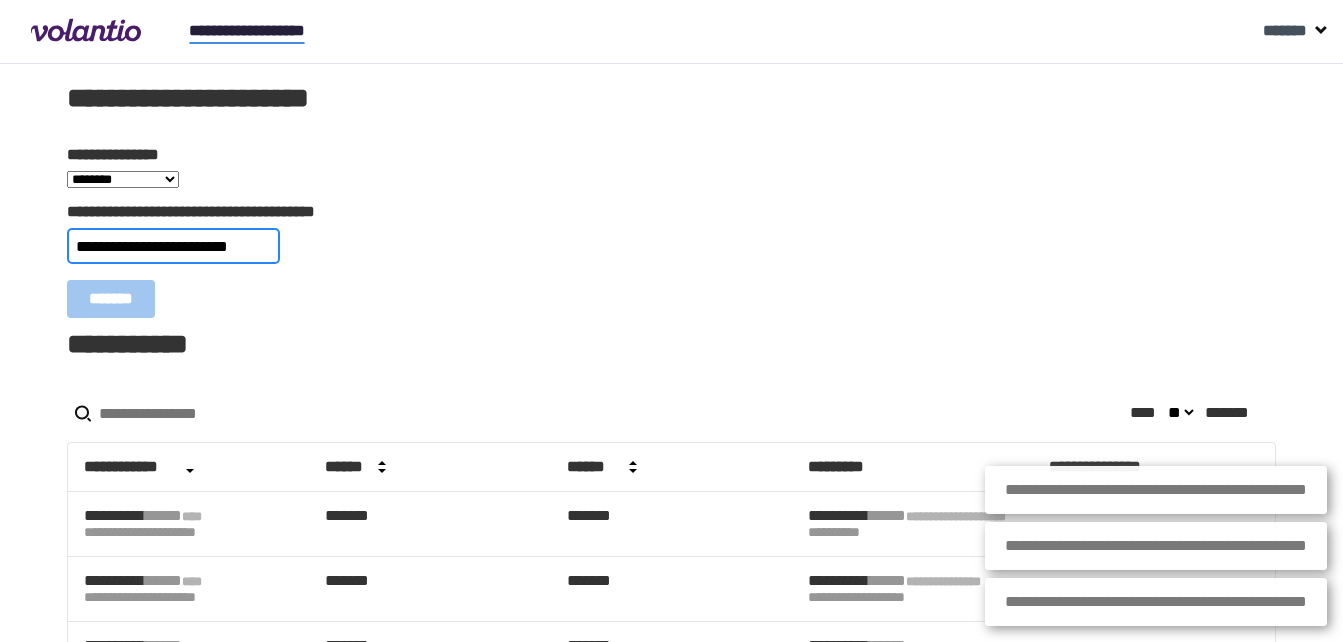 type on "**********" 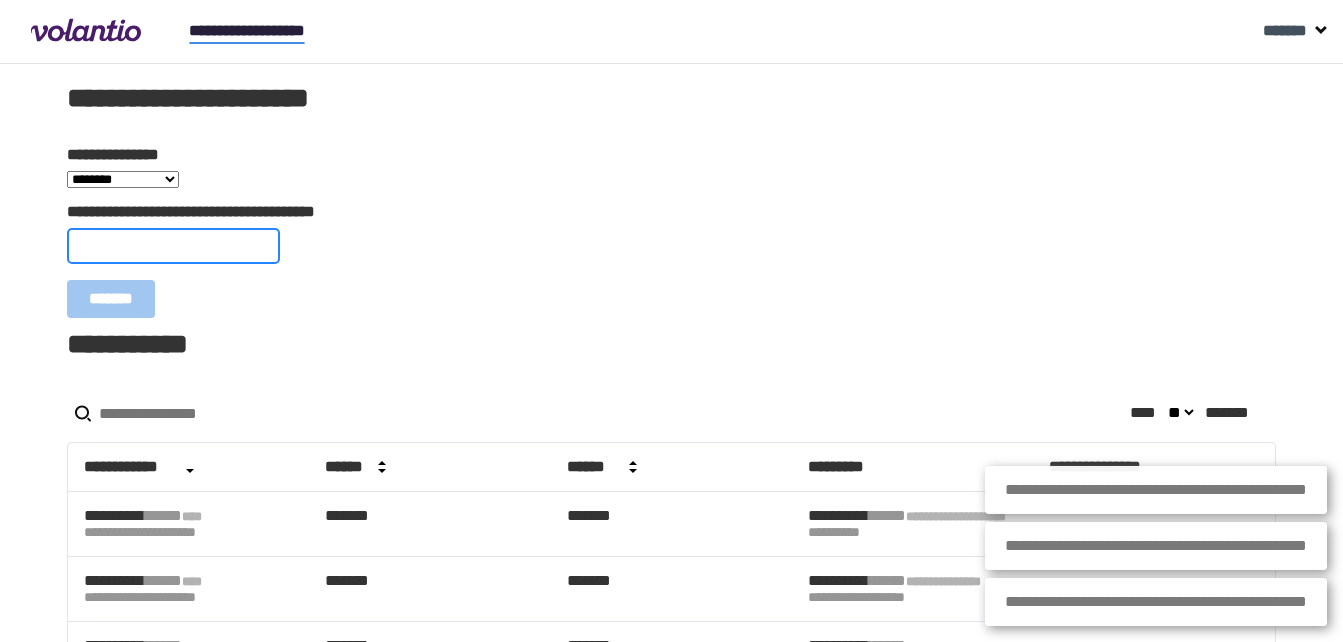 paste on "**********" 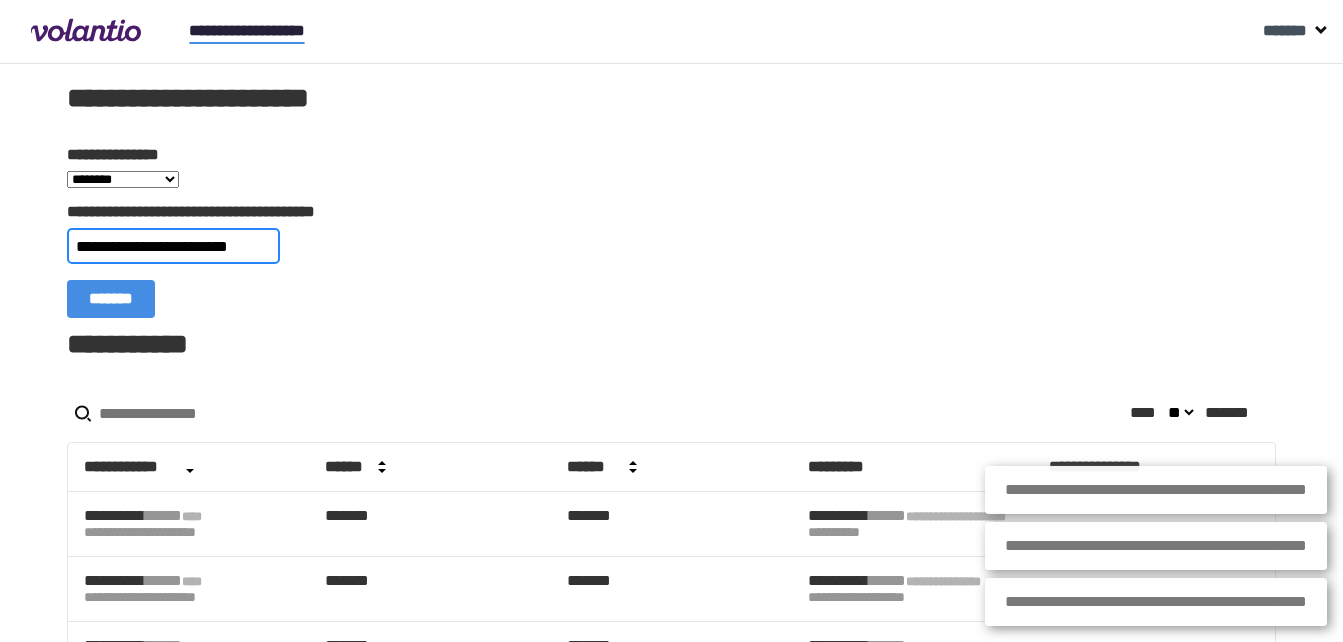 type on "**********" 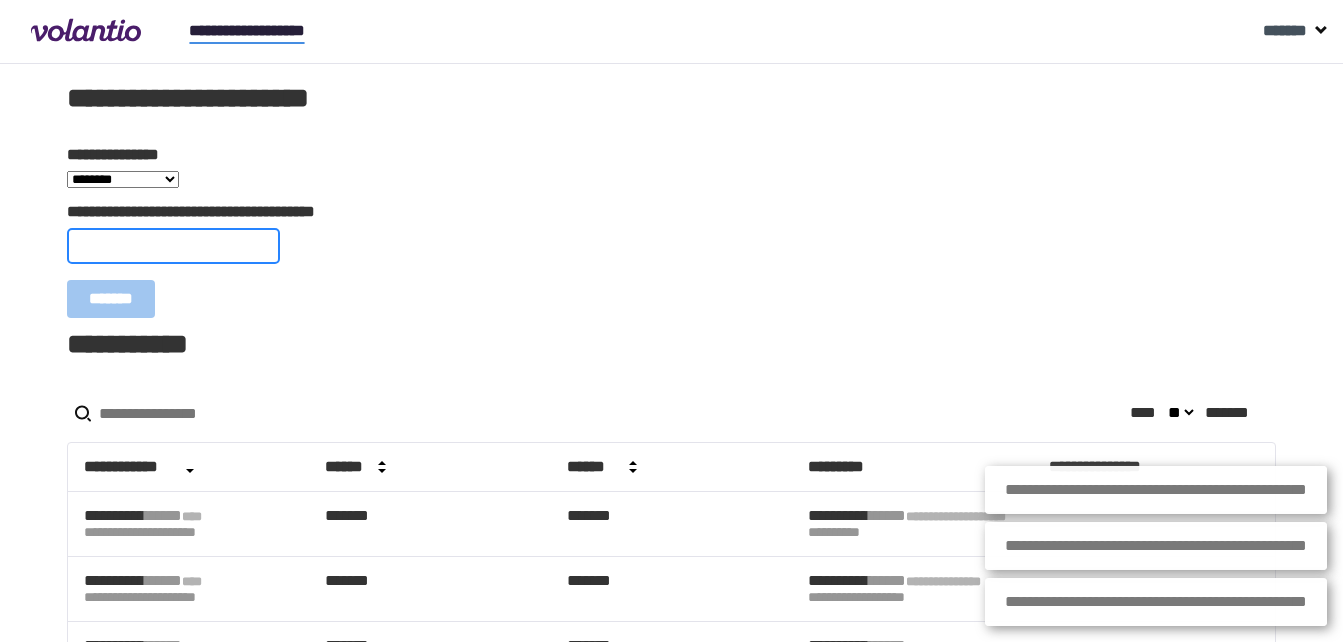 paste on "**********" 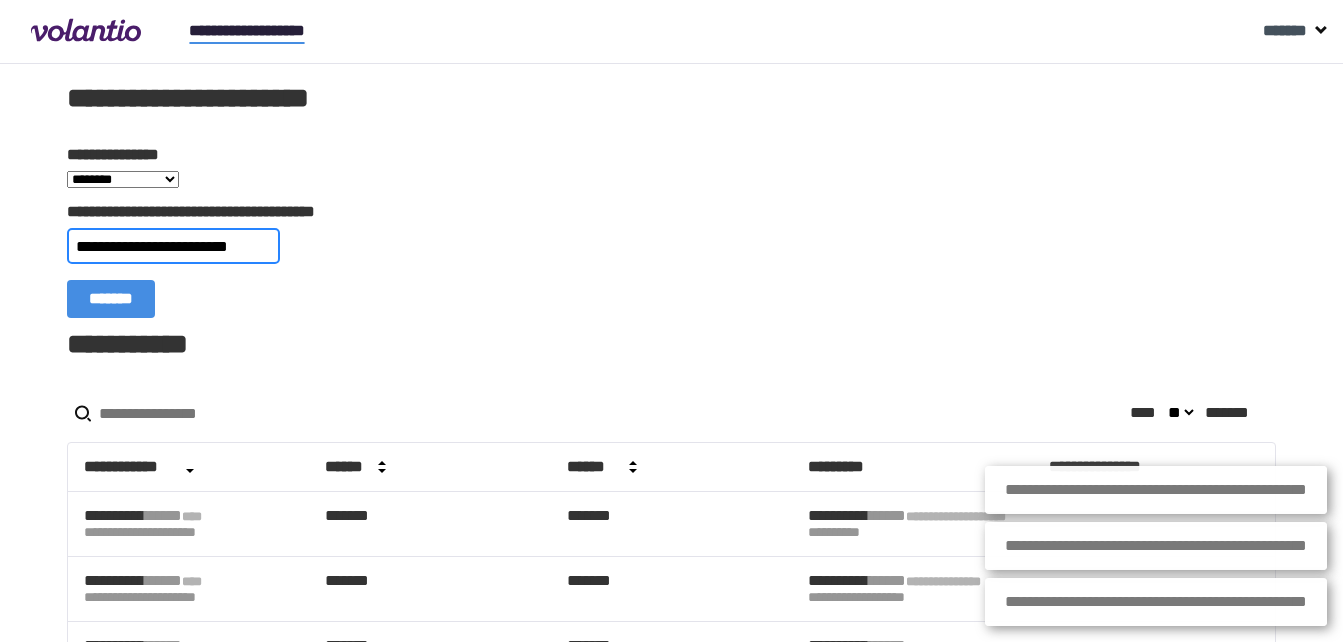 type on "**********" 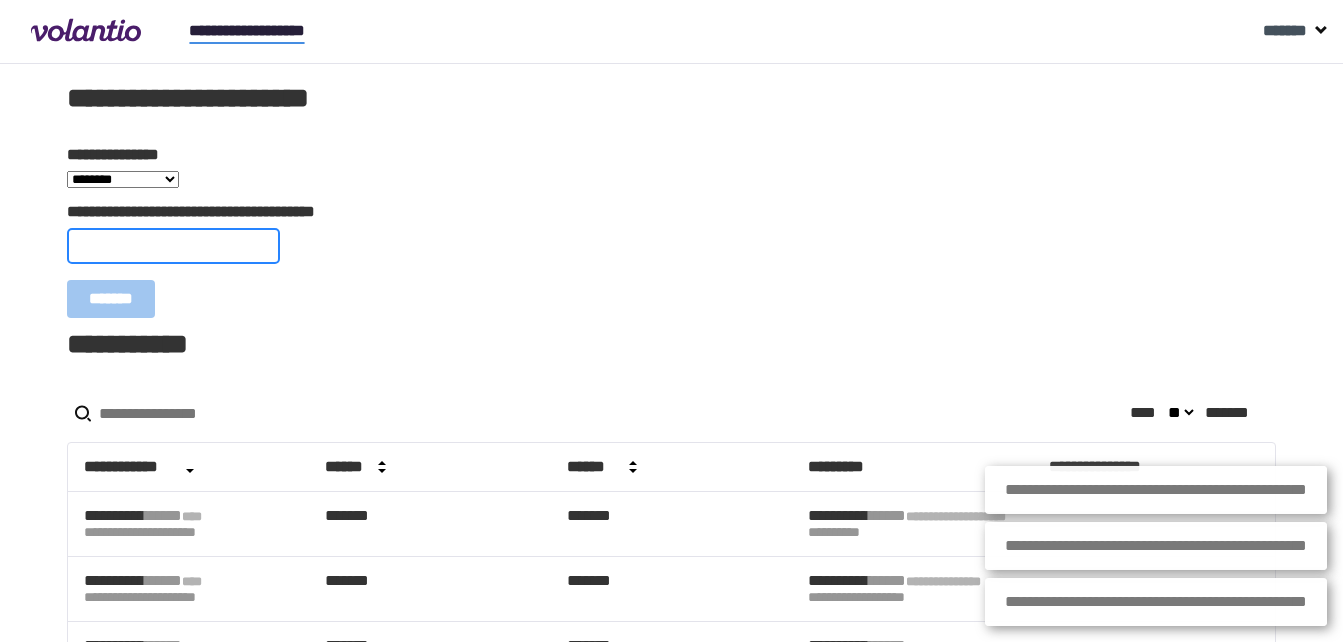 paste on "**********" 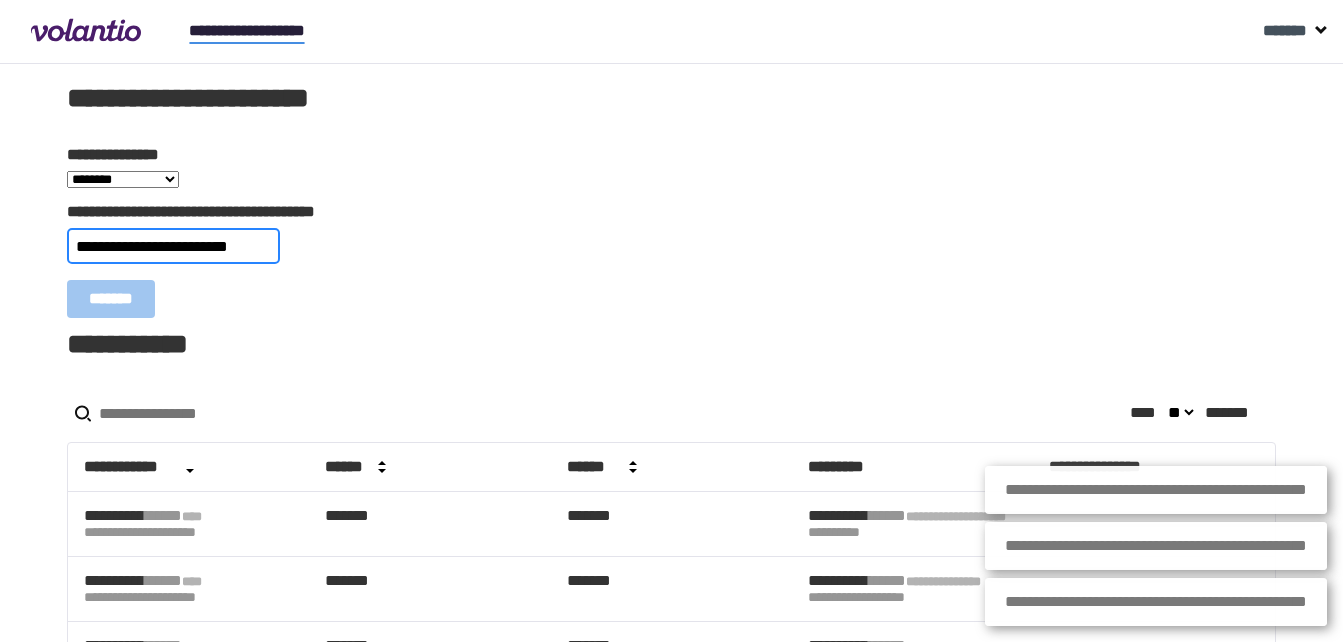 scroll, scrollTop: 0, scrollLeft: 20, axis: horizontal 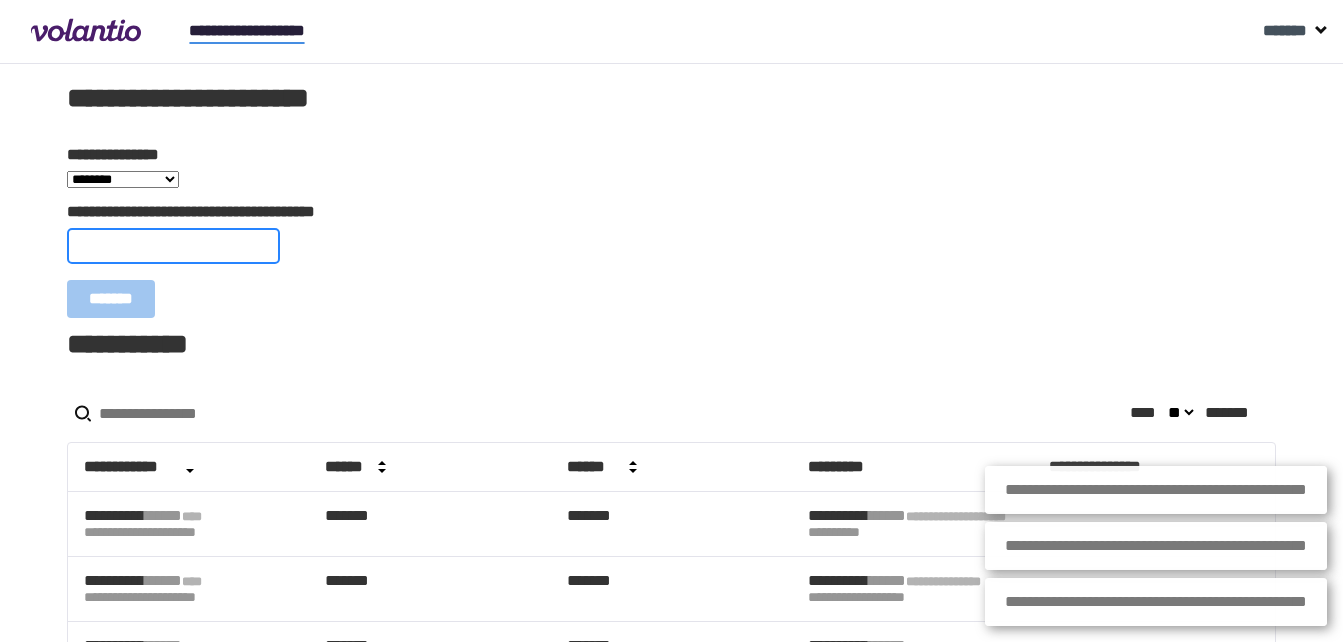 paste on "**********" 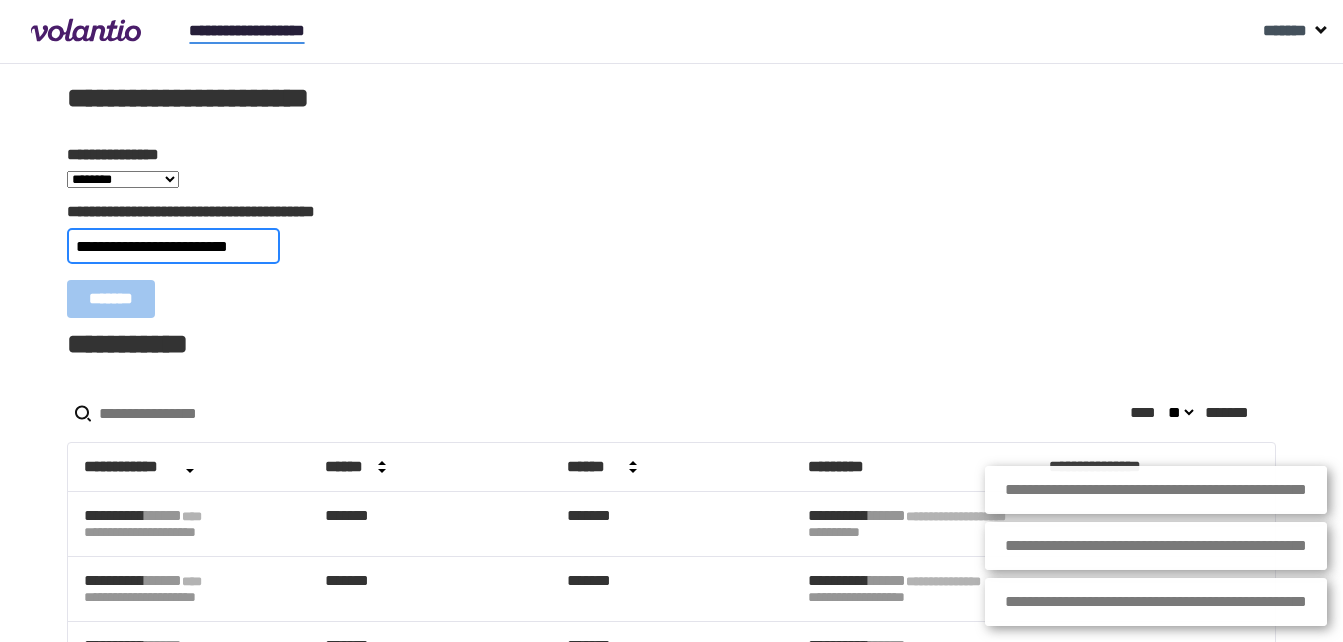 scroll, scrollTop: 0, scrollLeft: 23, axis: horizontal 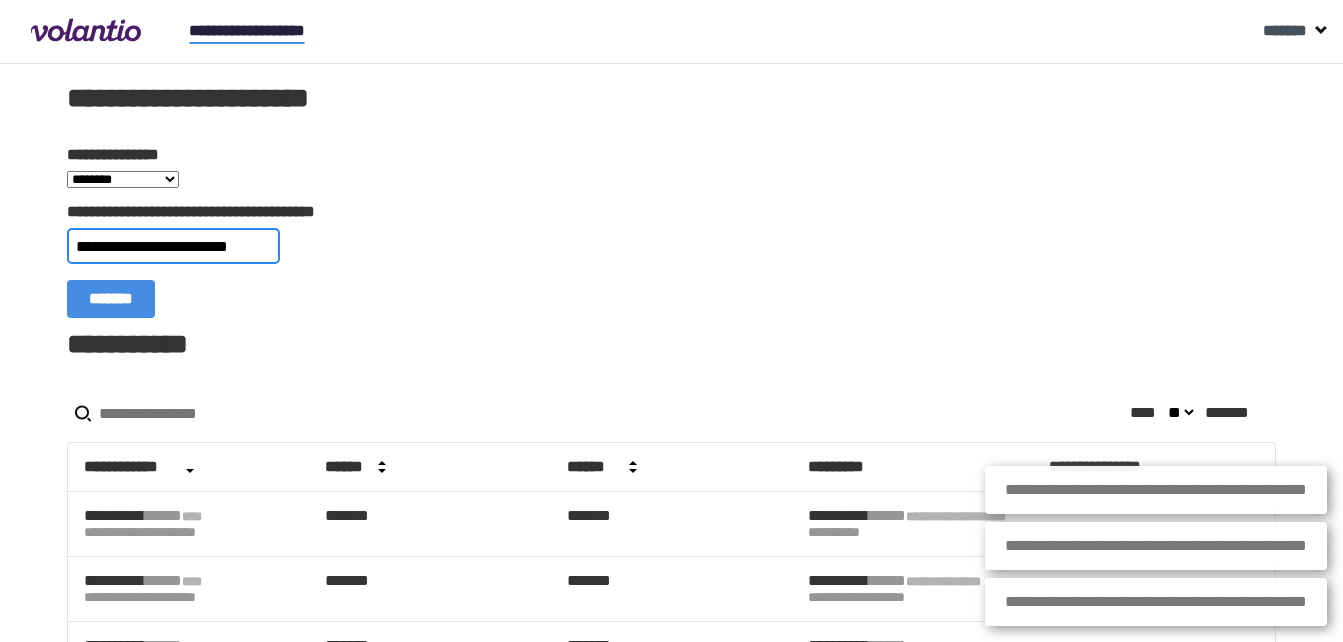 type on "**********" 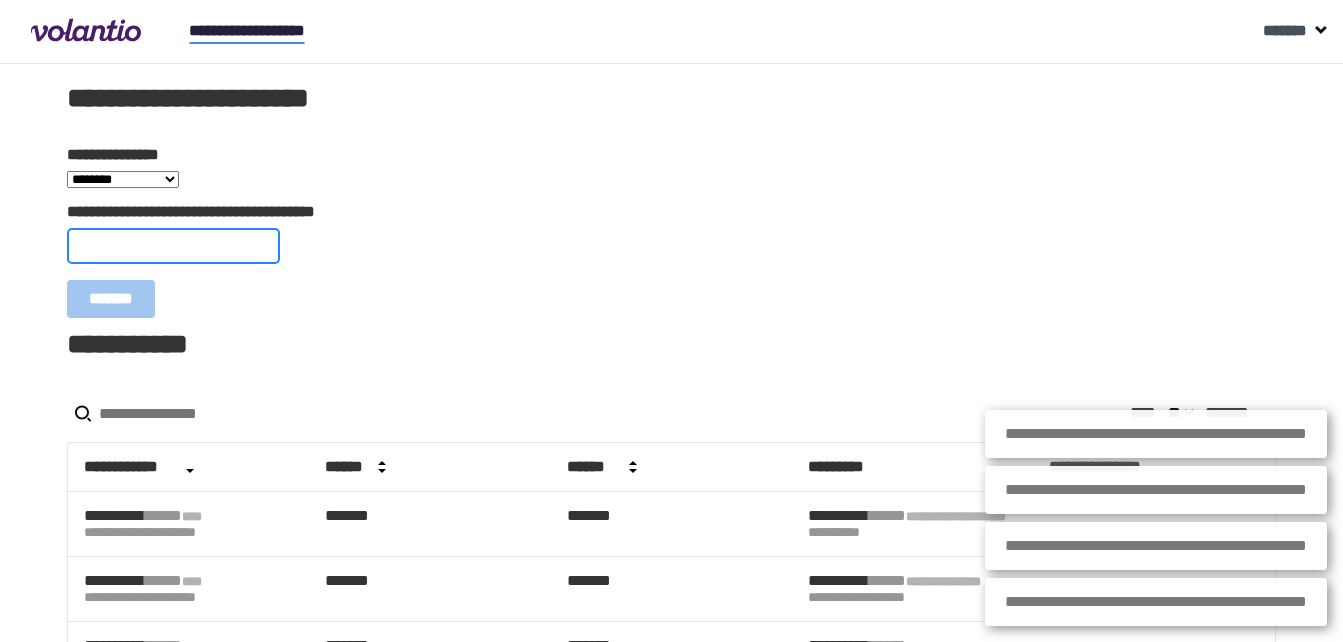 scroll, scrollTop: 0, scrollLeft: 0, axis: both 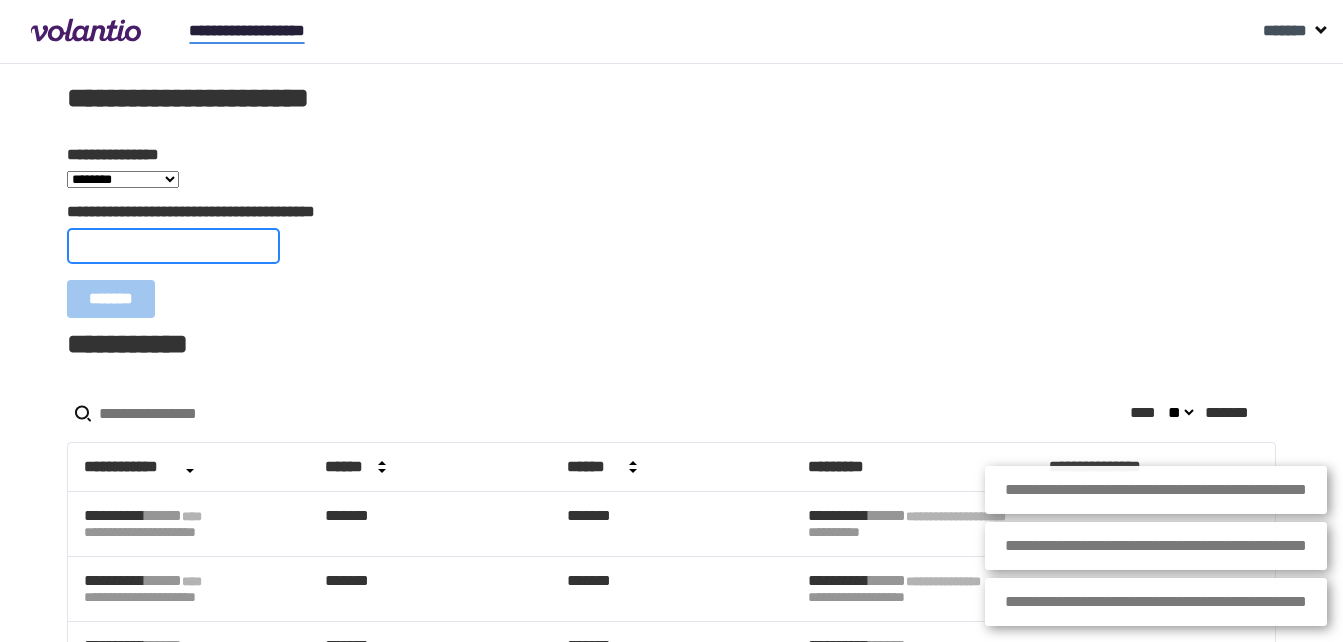 paste on "**********" 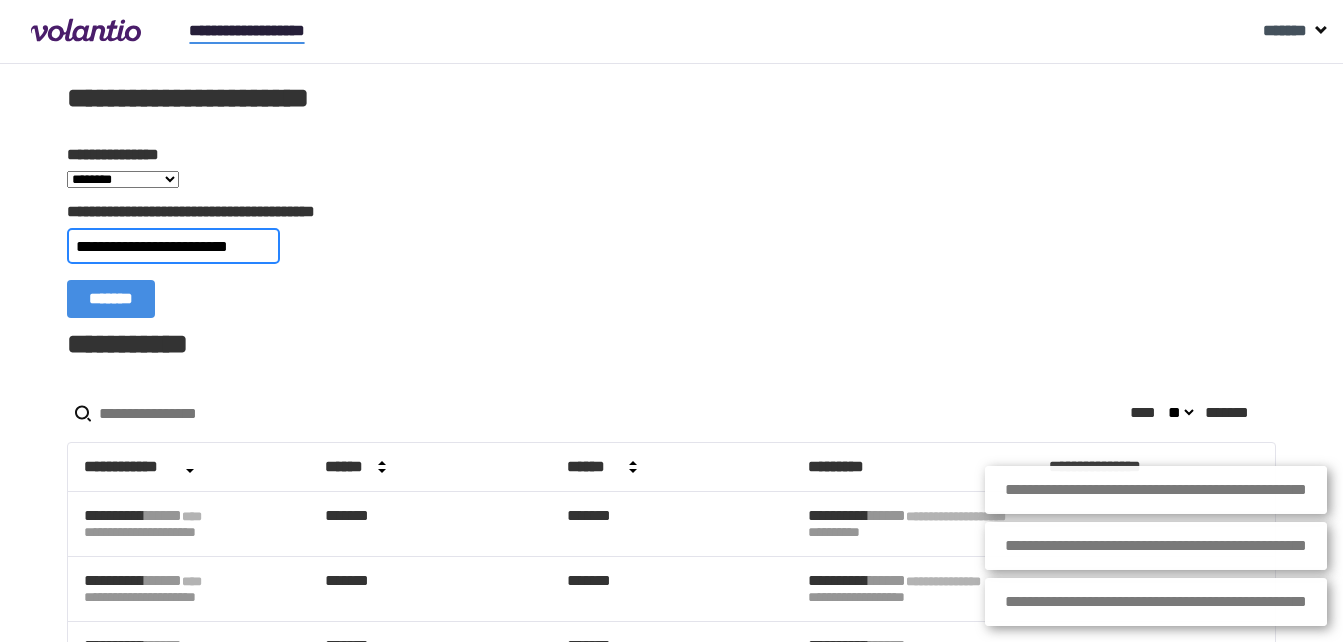 type on "**********" 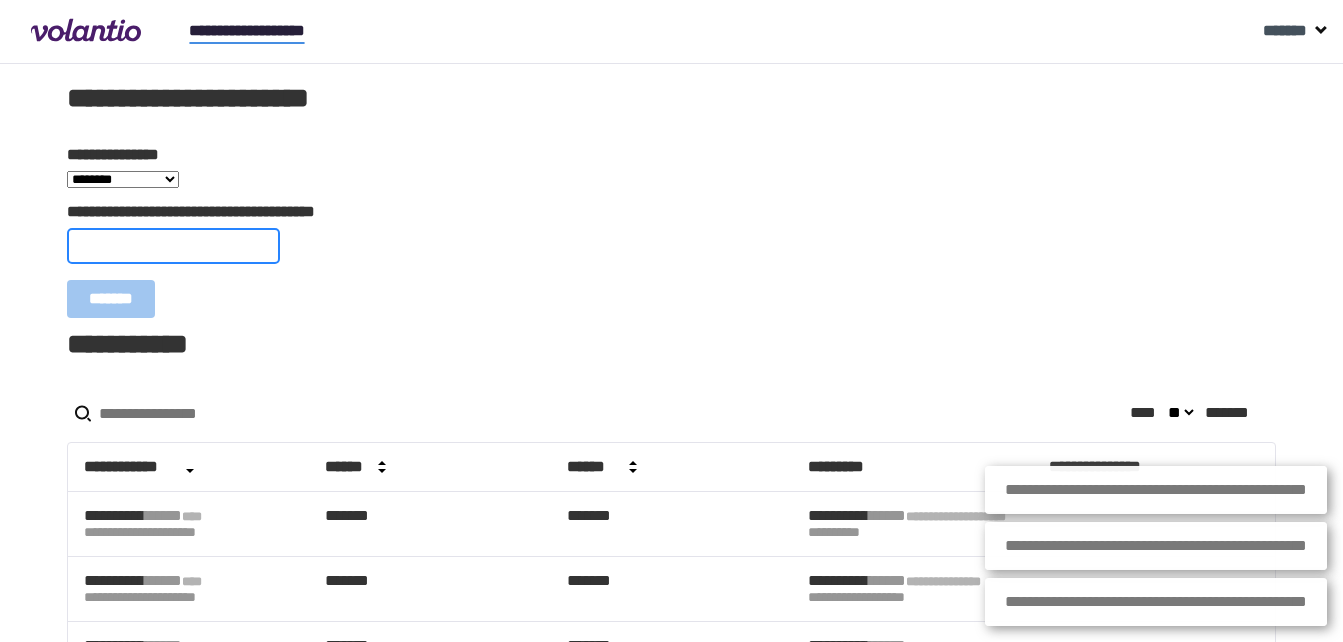 paste on "**********" 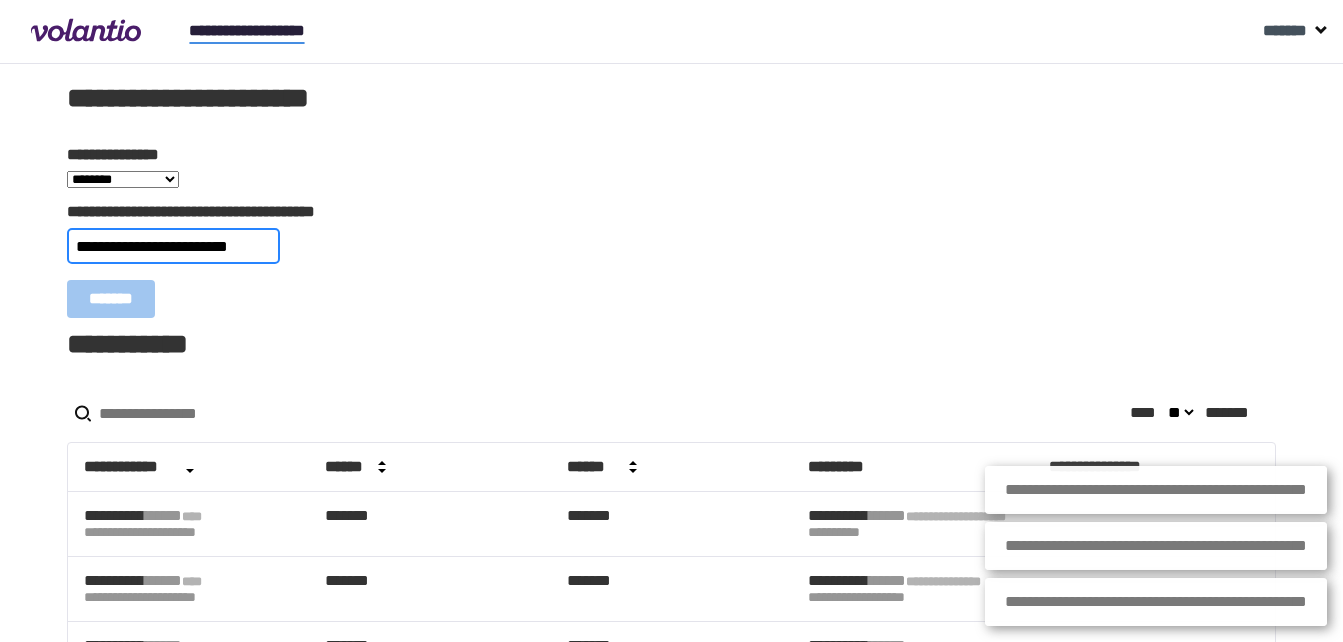 scroll, scrollTop: 0, scrollLeft: 14, axis: horizontal 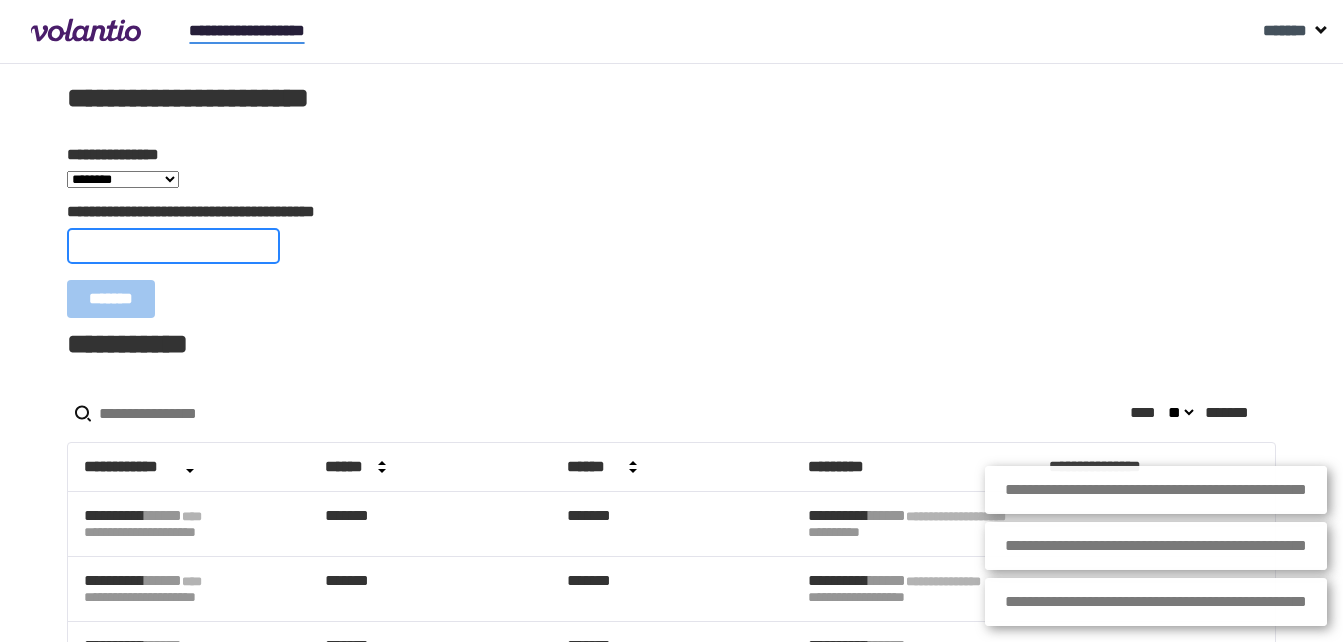 paste on "**********" 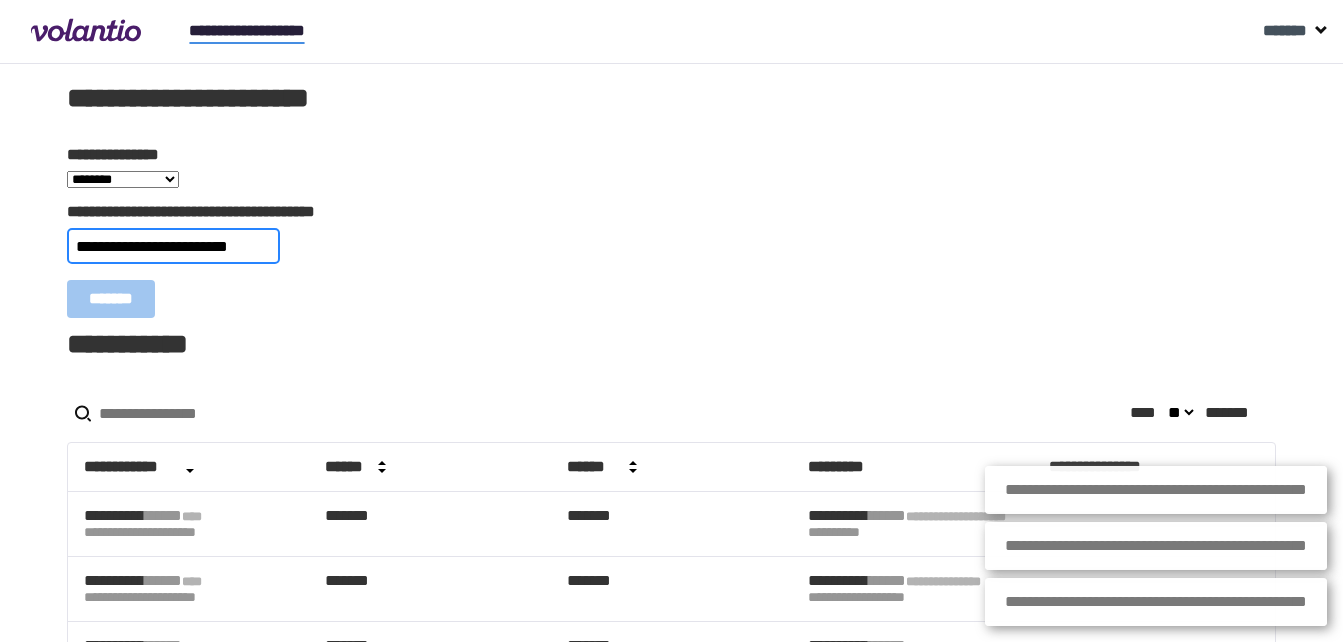 type on "**********" 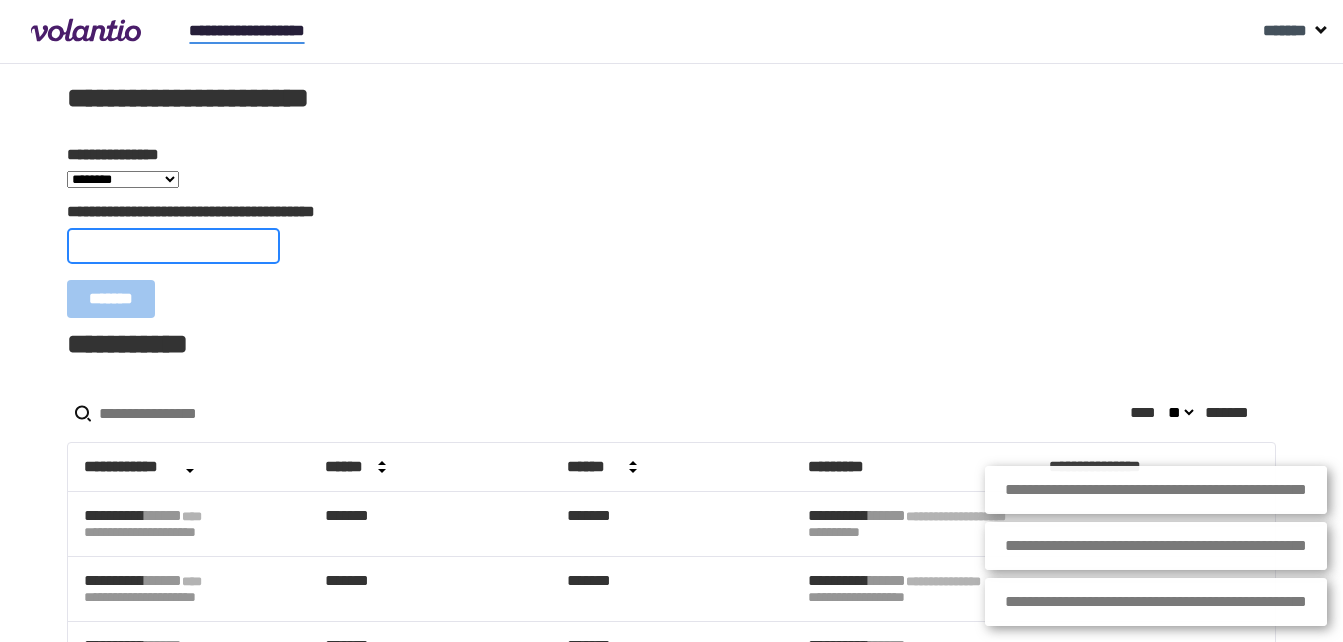paste on "**********" 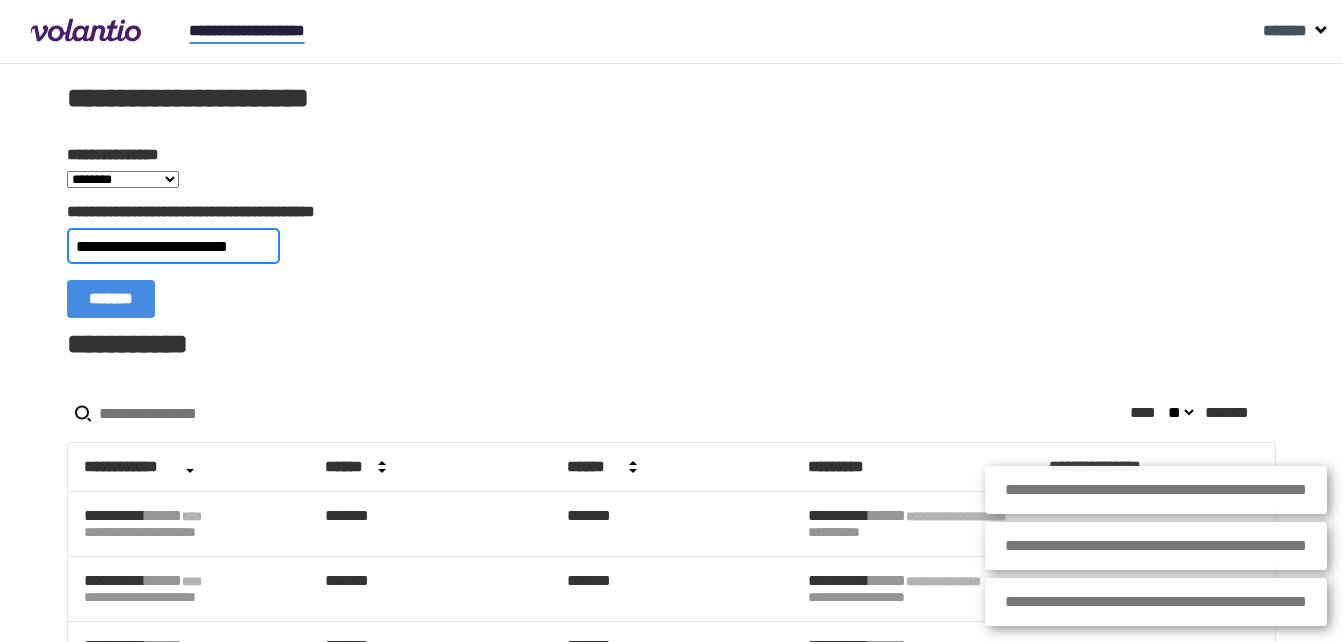 type on "**********" 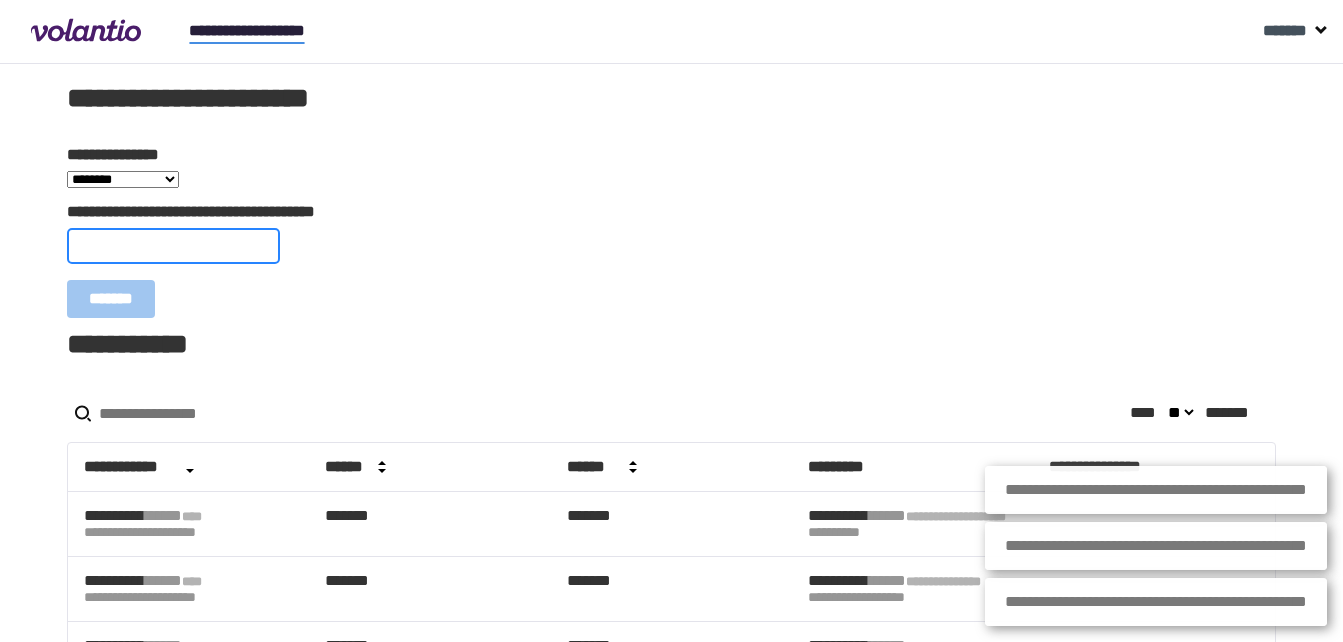 paste on "**********" 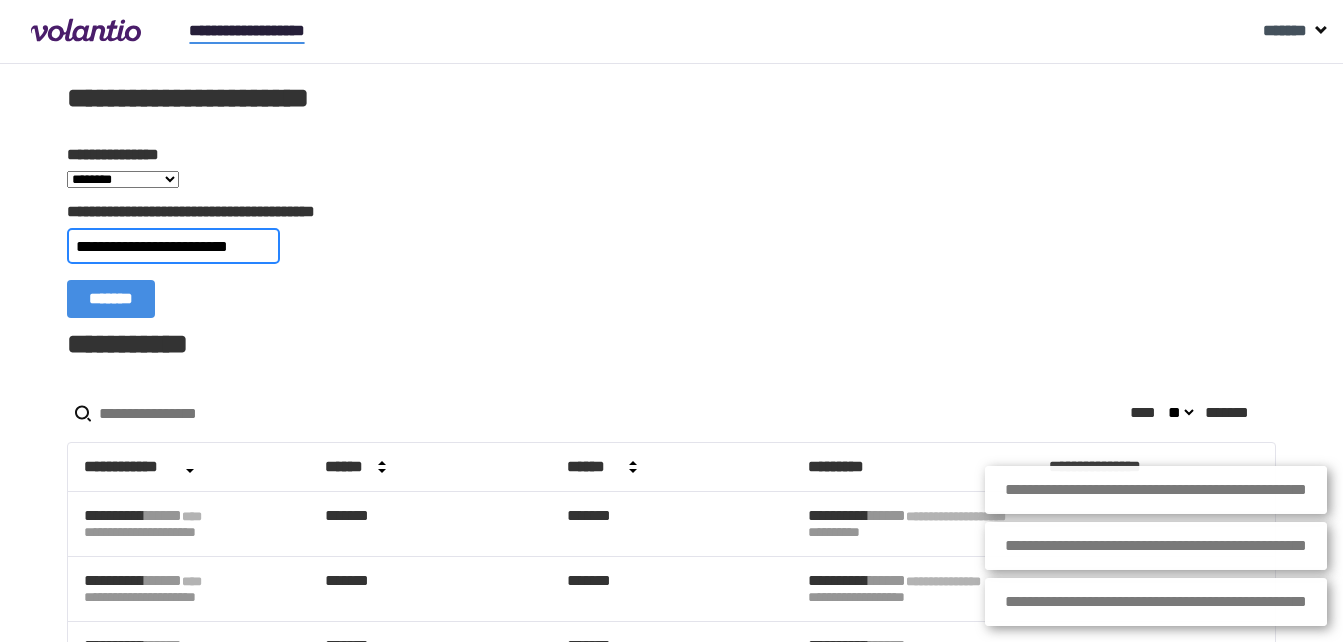 scroll, scrollTop: 0, scrollLeft: 20, axis: horizontal 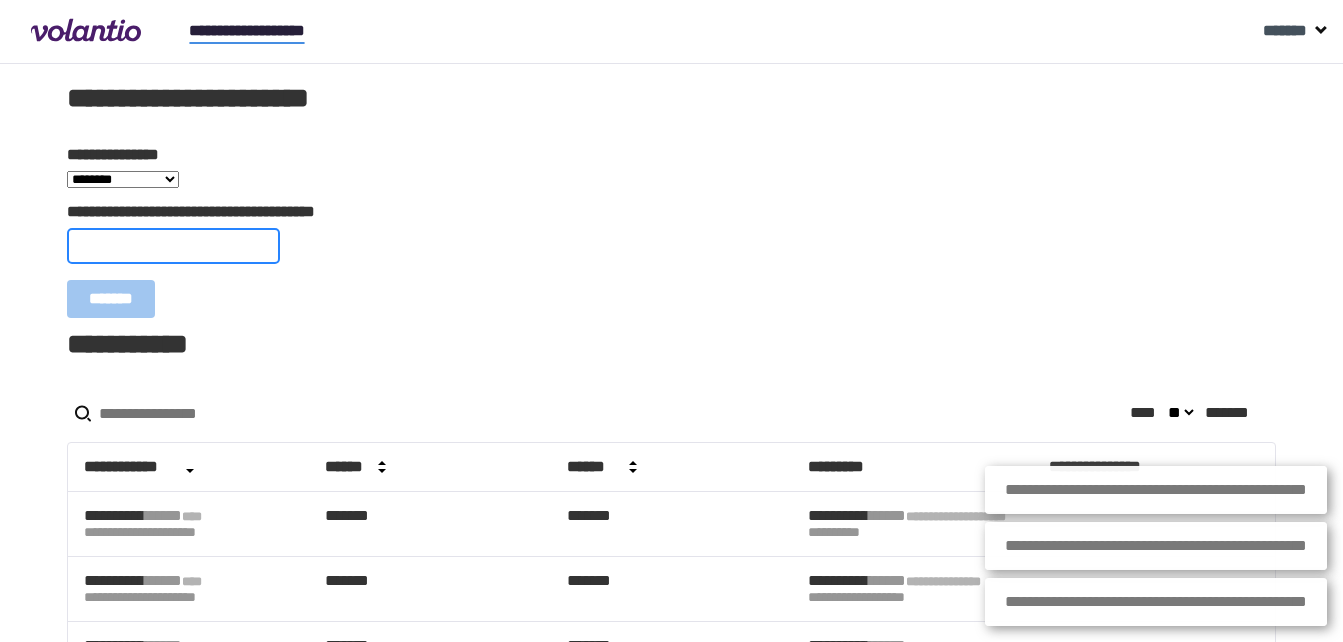 paste on "**********" 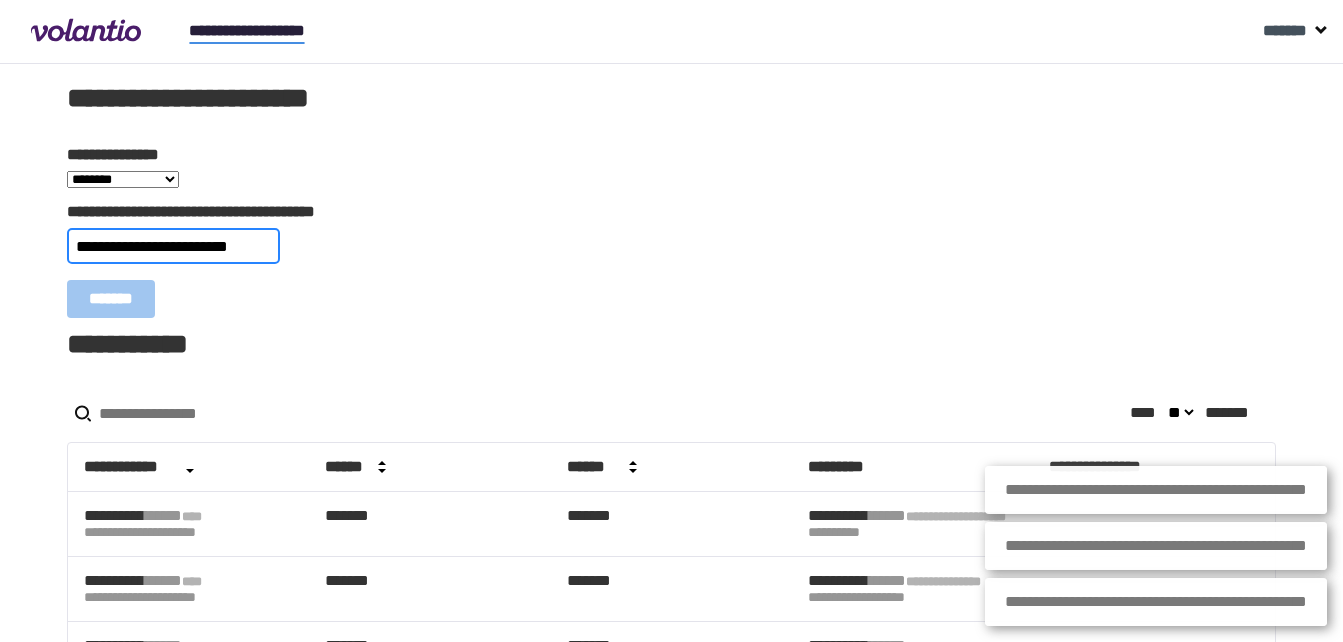 scroll, scrollTop: 0, scrollLeft: 25, axis: horizontal 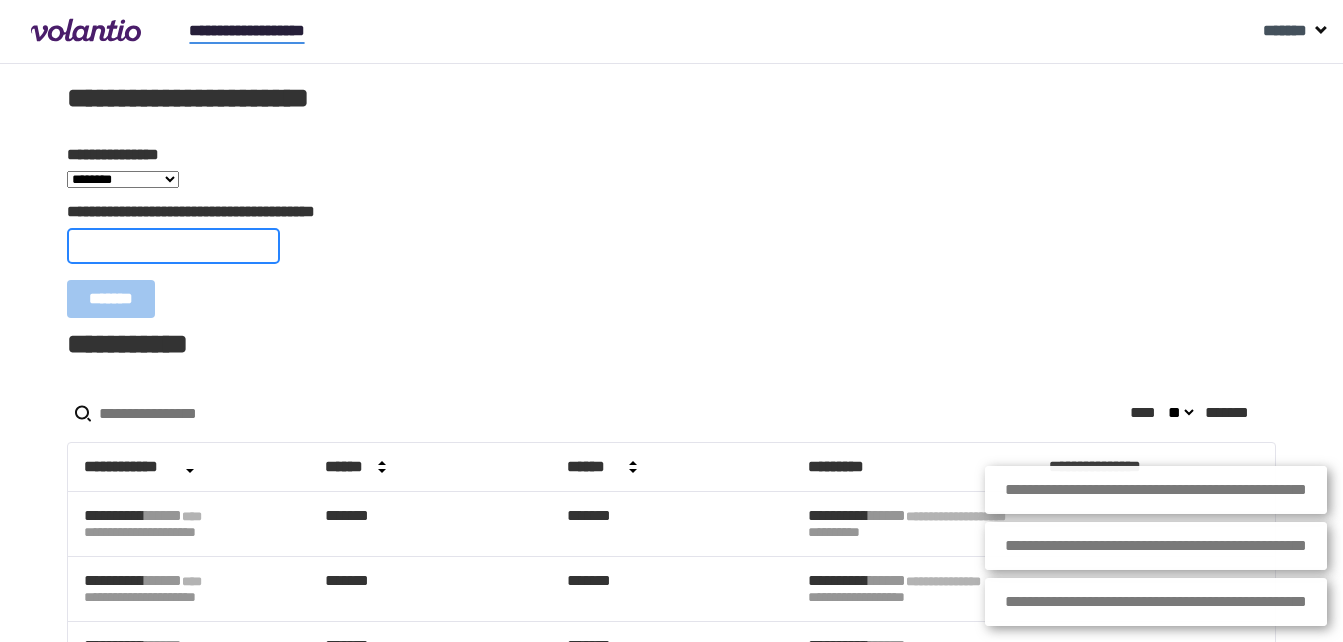 paste on "**********" 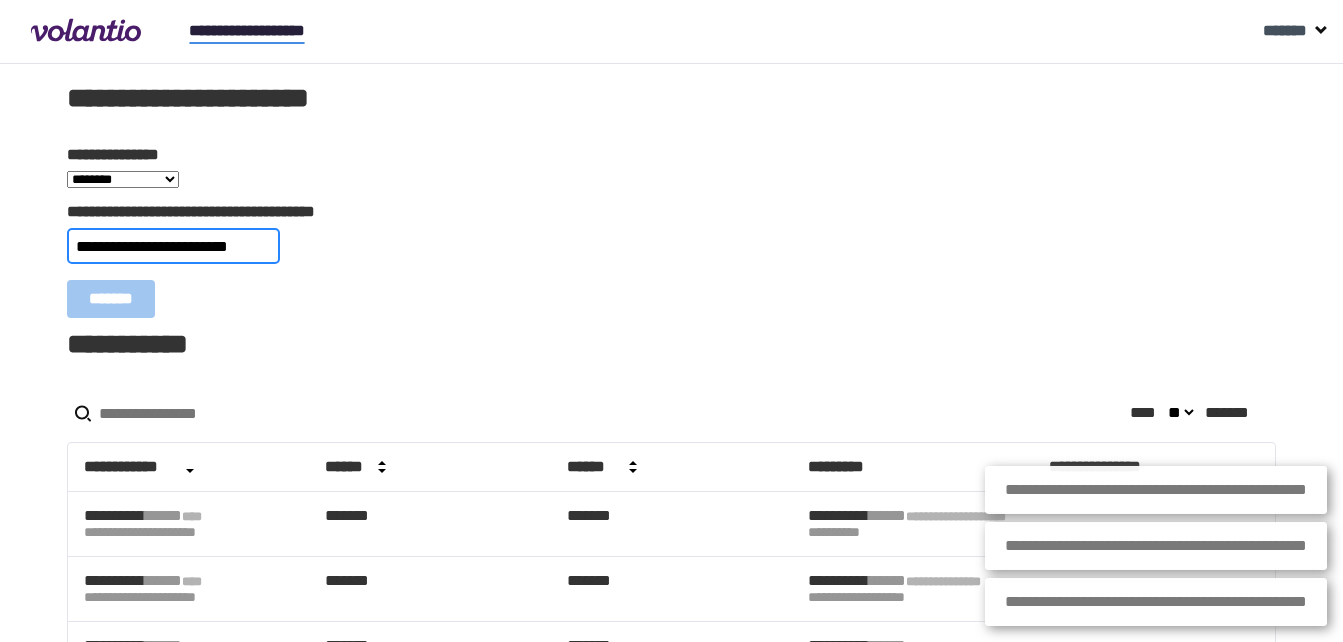 type on "**********" 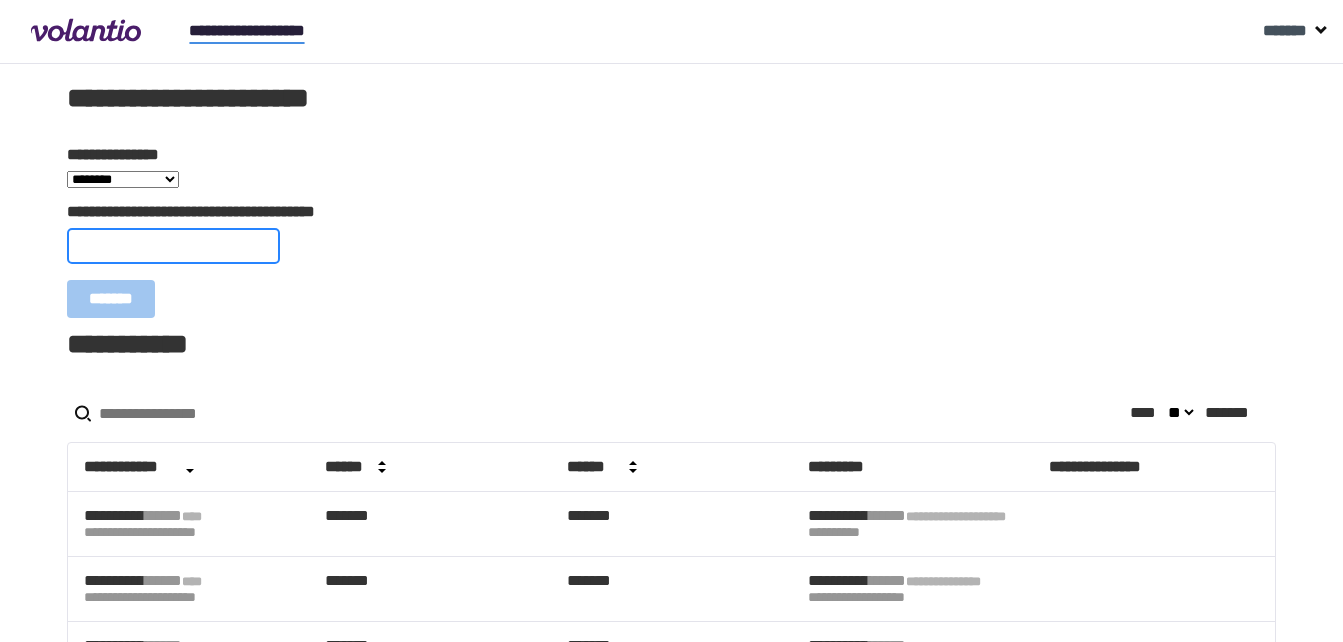 paste on "**********" 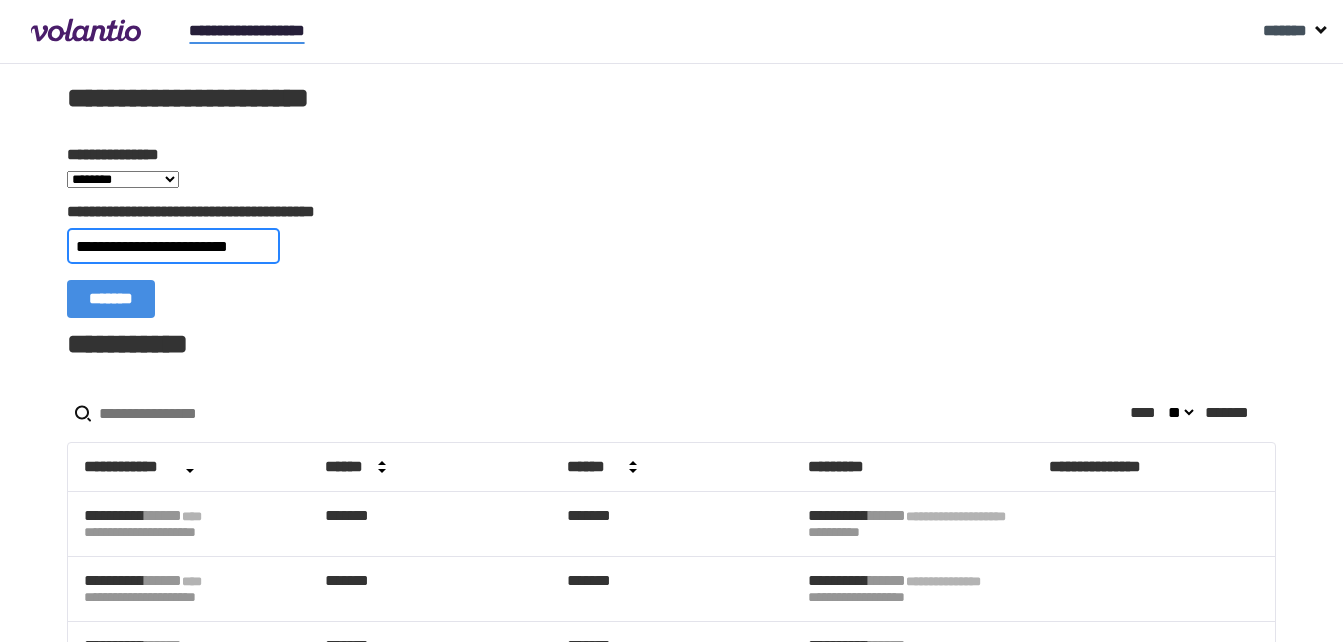 scroll, scrollTop: 0, scrollLeft: 21, axis: horizontal 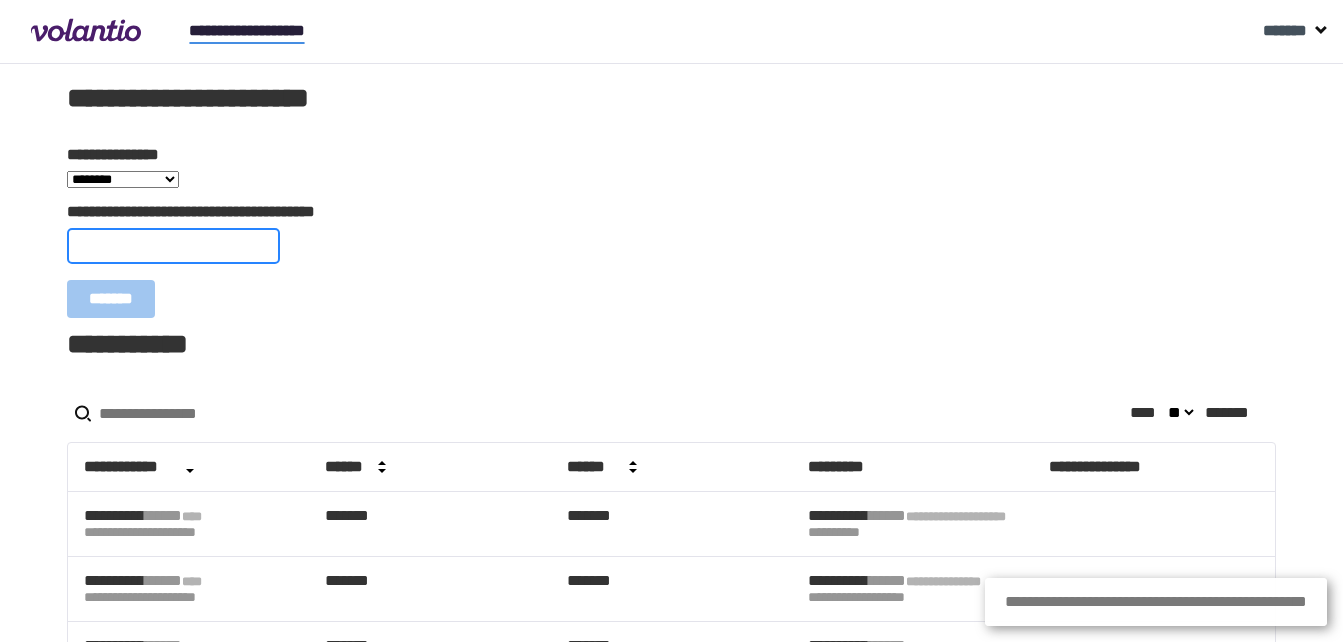 paste on "**********" 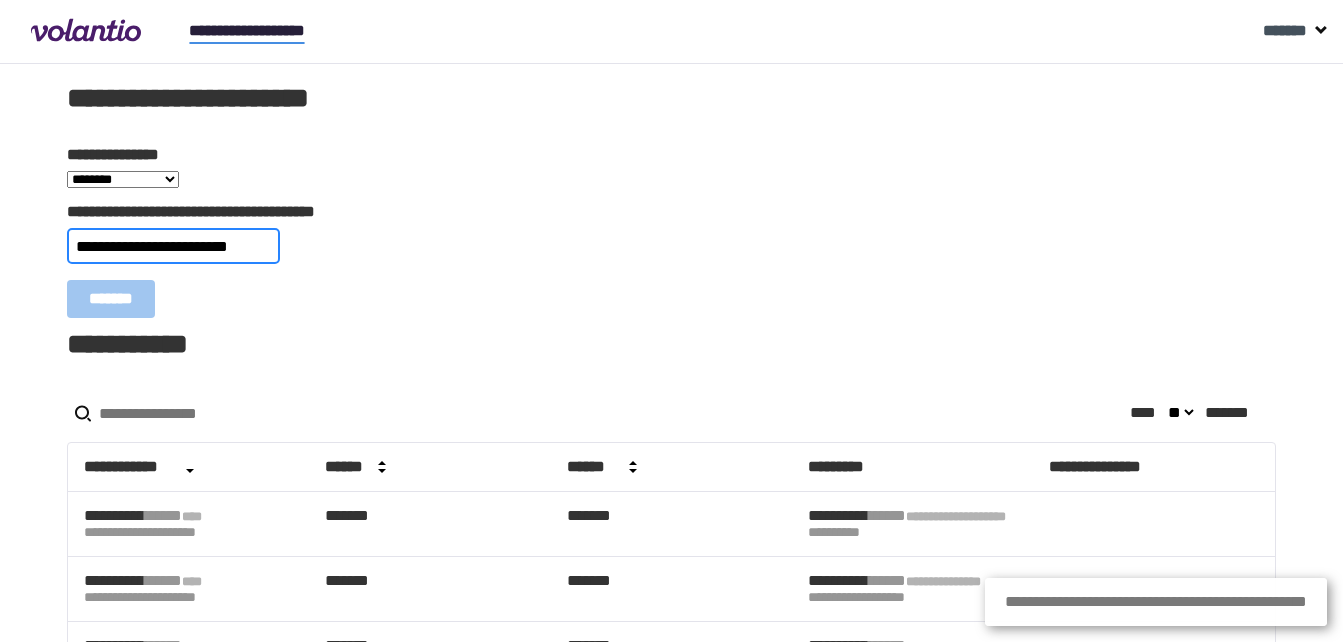 scroll, scrollTop: 0, scrollLeft: 22, axis: horizontal 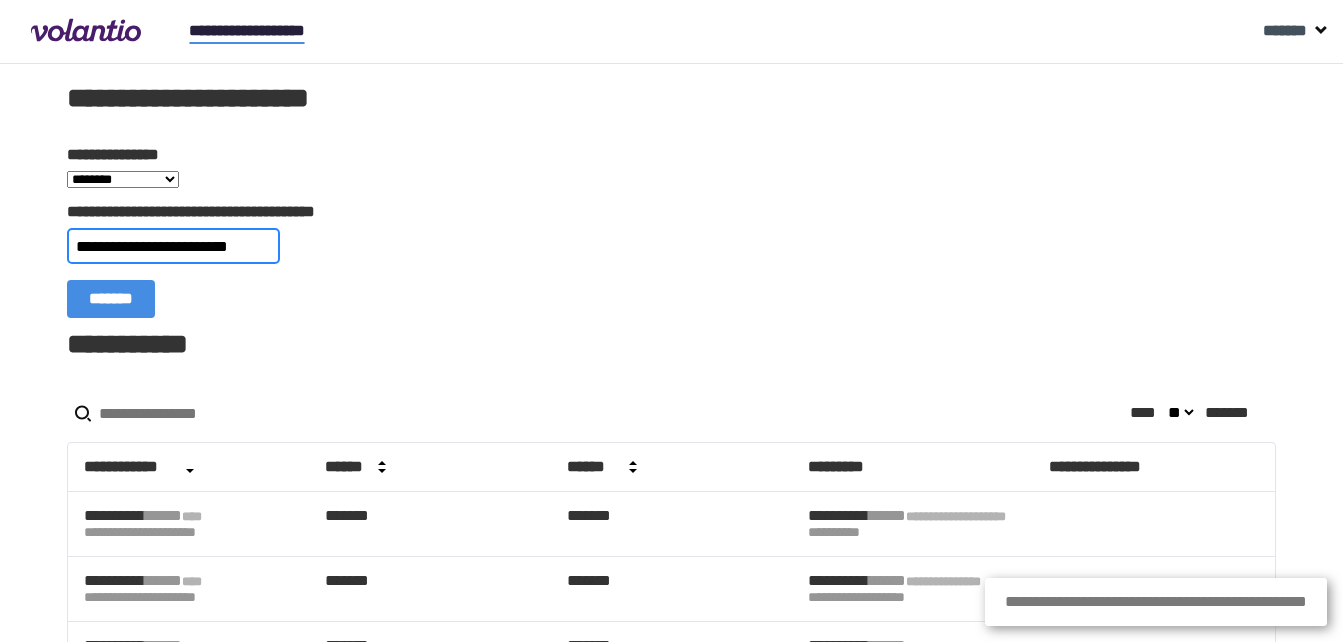type on "**********" 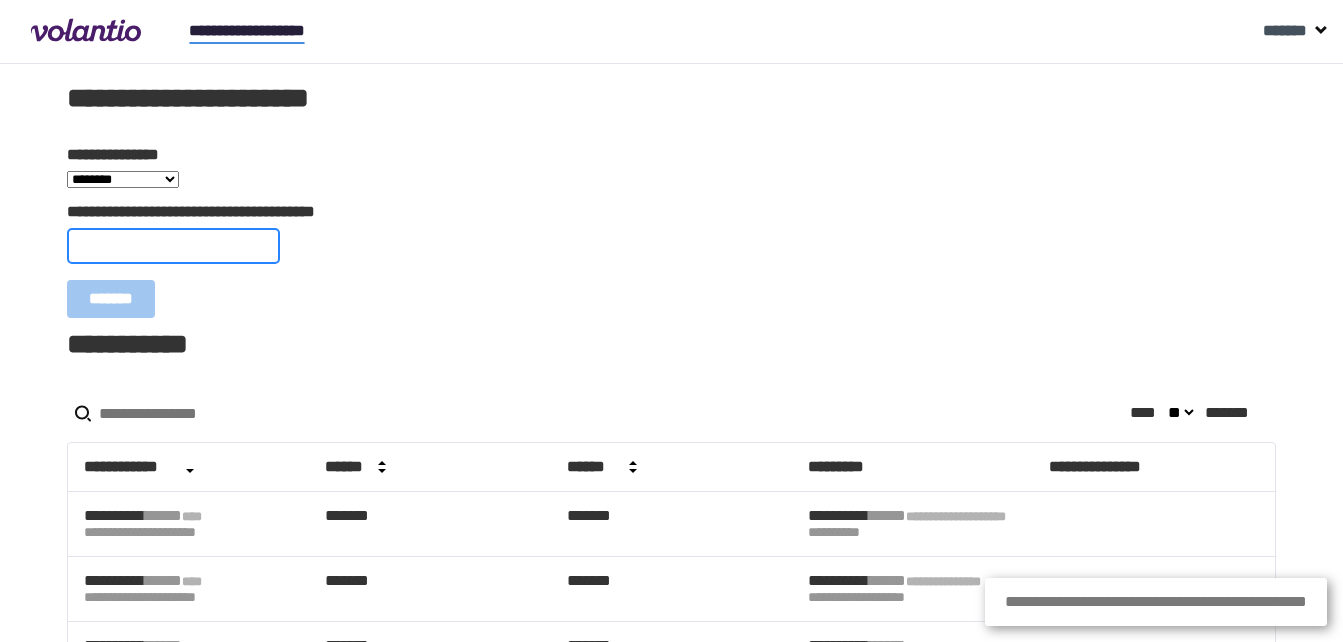 scroll, scrollTop: 0, scrollLeft: 0, axis: both 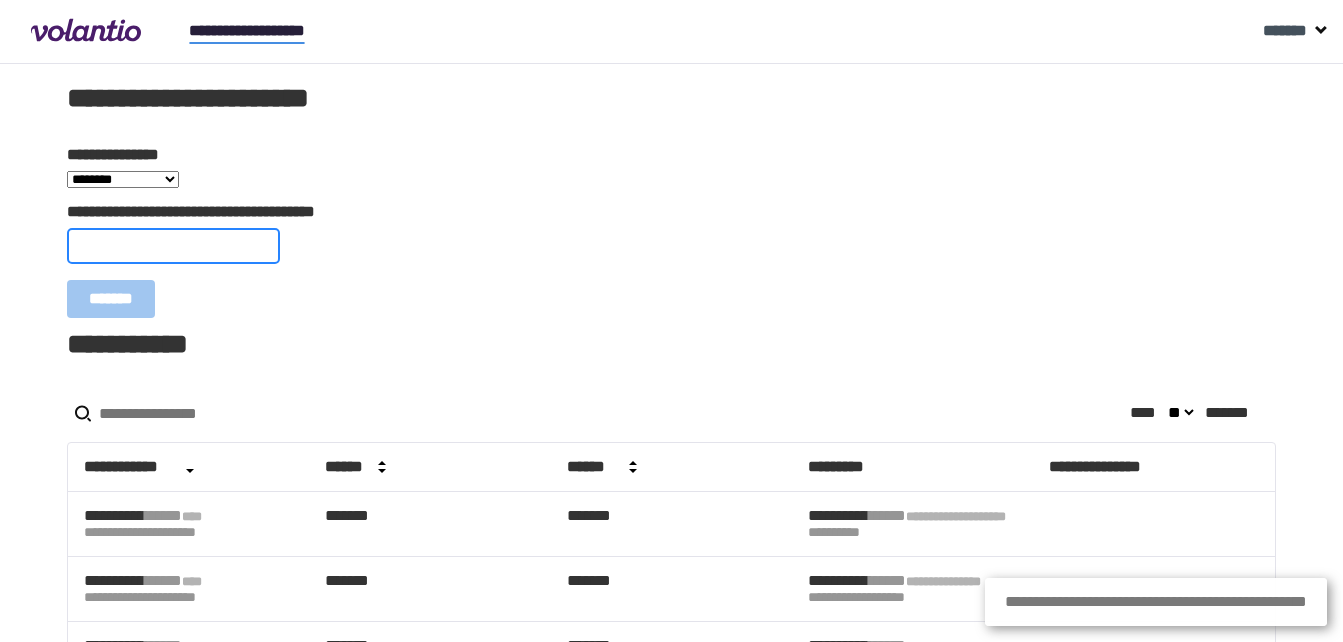 paste on "**********" 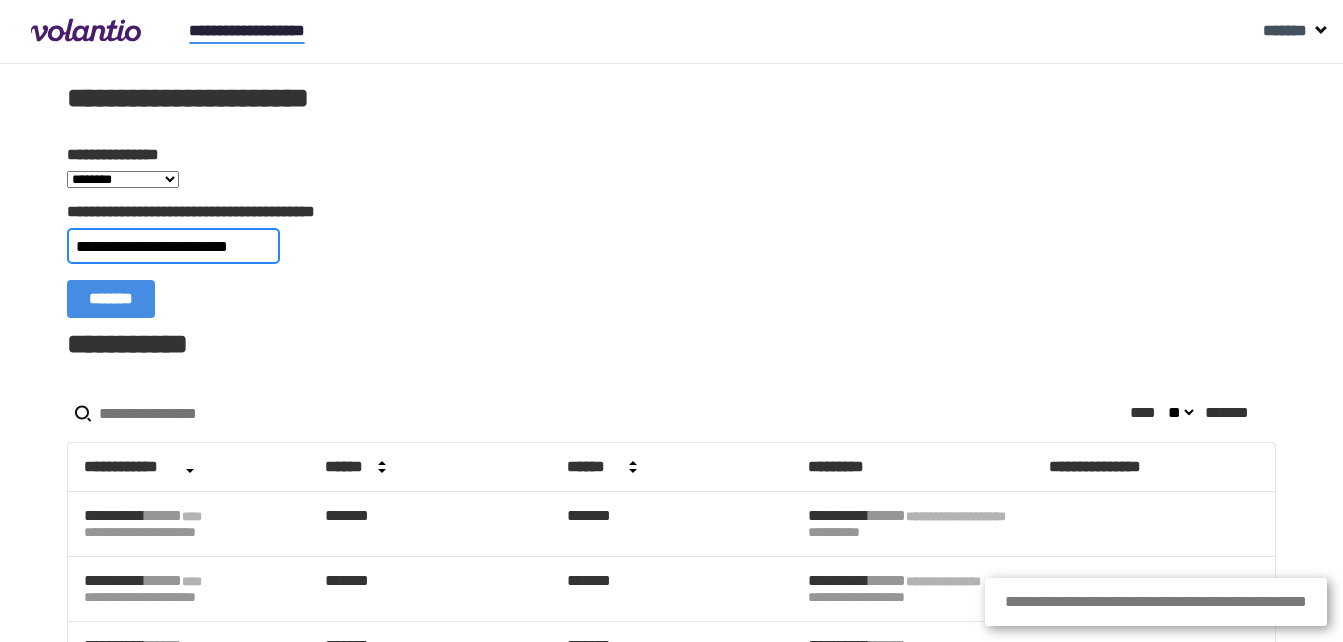 scroll, scrollTop: 0, scrollLeft: 23, axis: horizontal 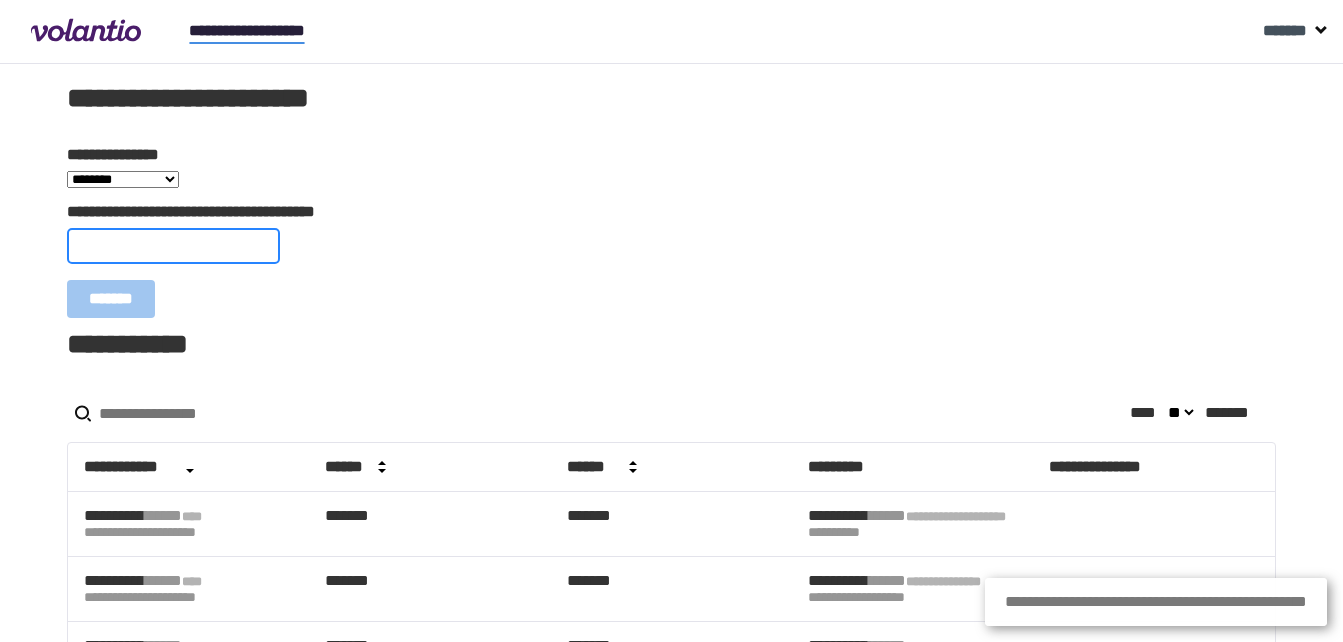 paste on "**********" 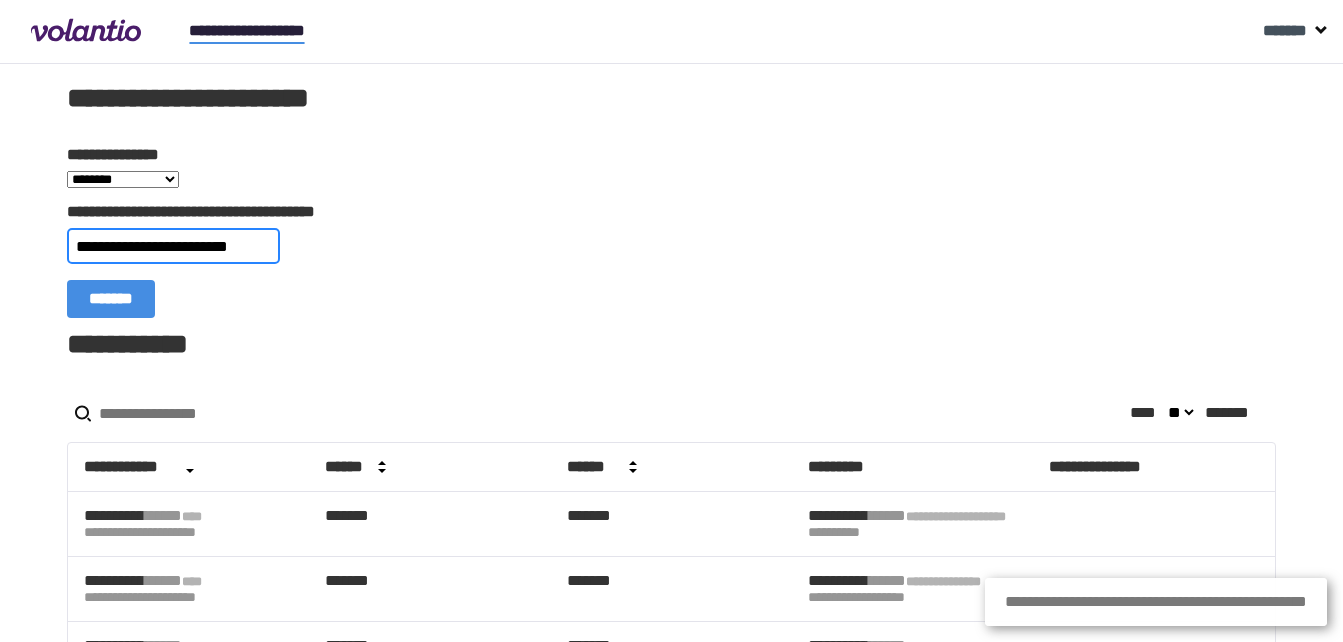 scroll, scrollTop: 0, scrollLeft: 23, axis: horizontal 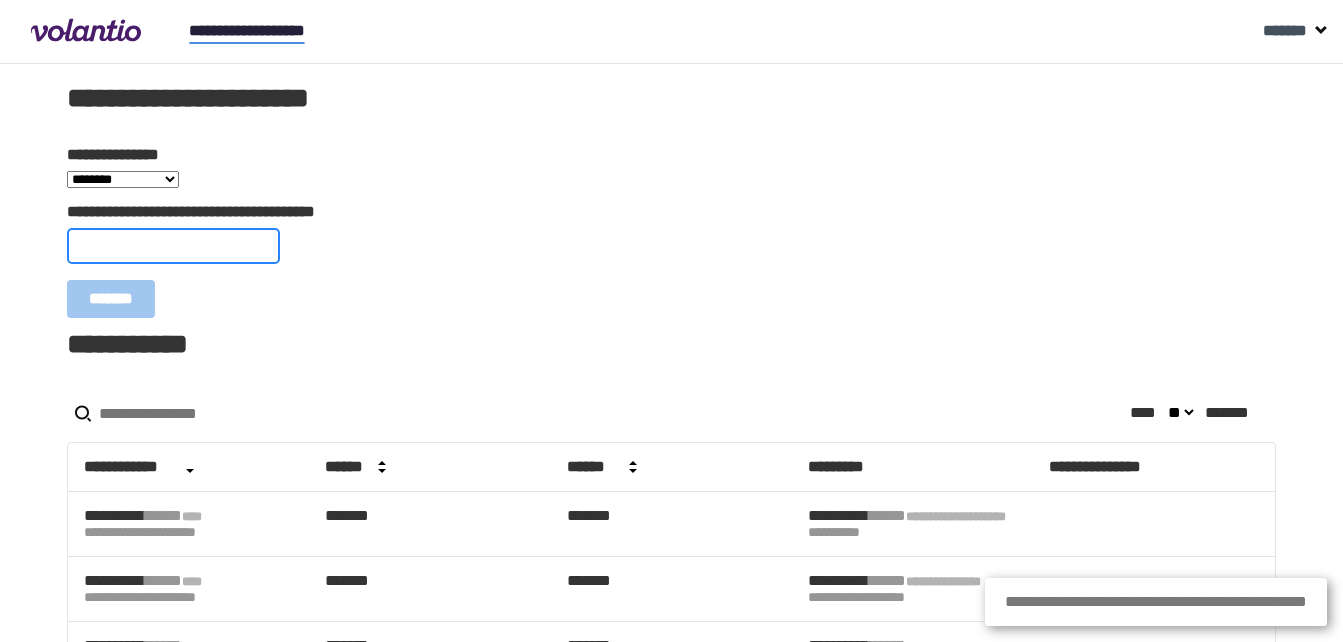 paste on "**********" 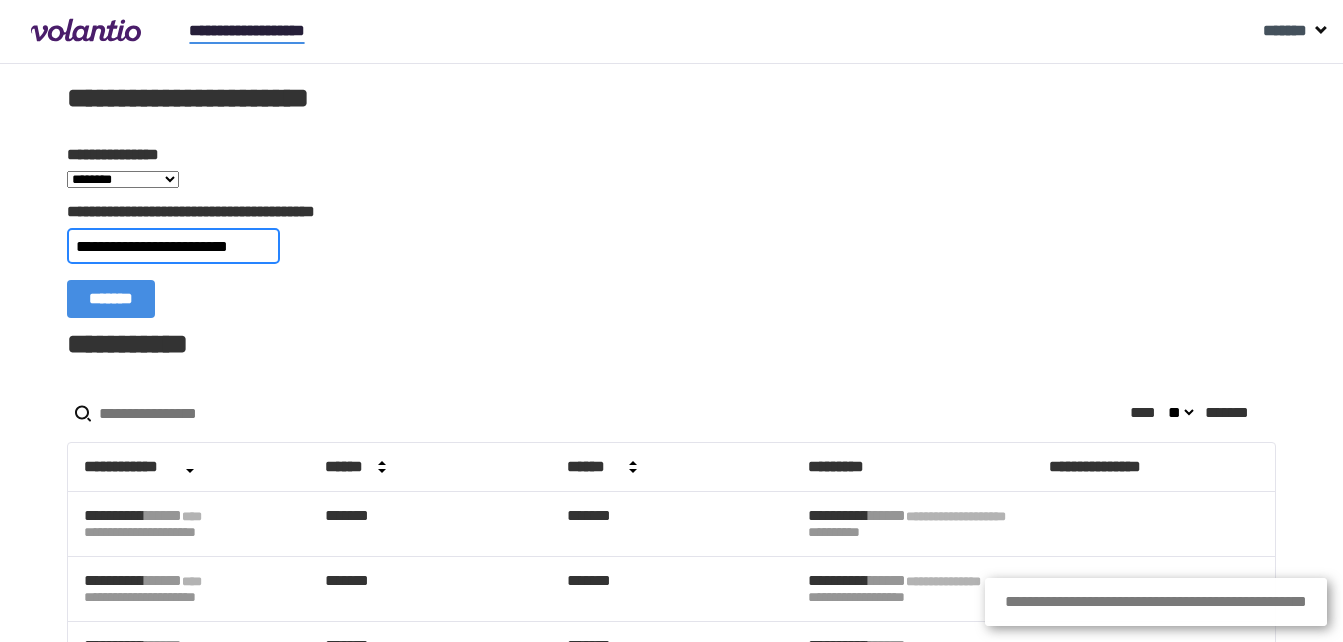 scroll, scrollTop: 0, scrollLeft: 21, axis: horizontal 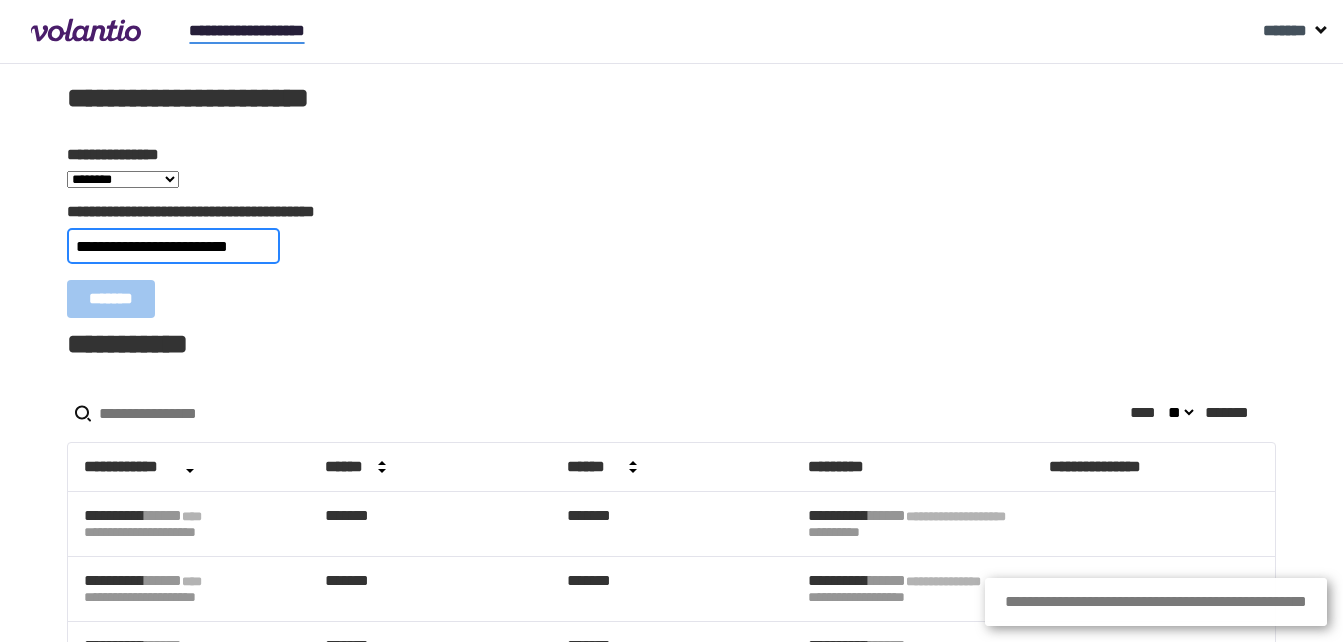 type 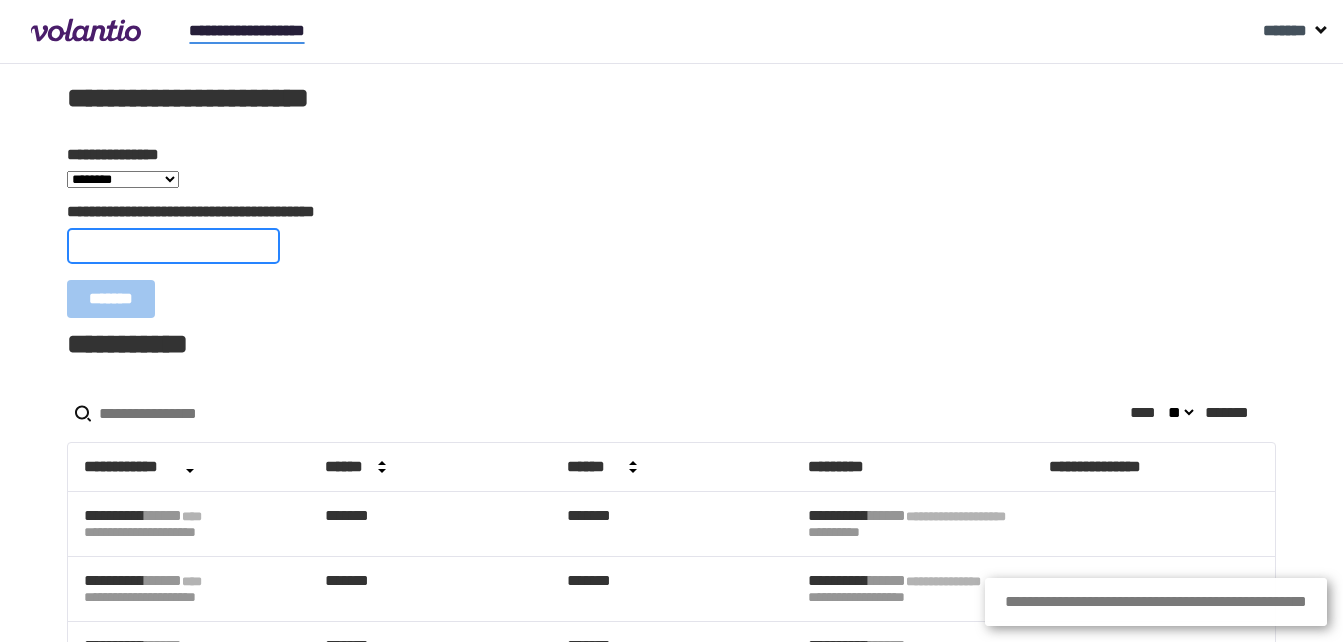 scroll, scrollTop: 0, scrollLeft: 0, axis: both 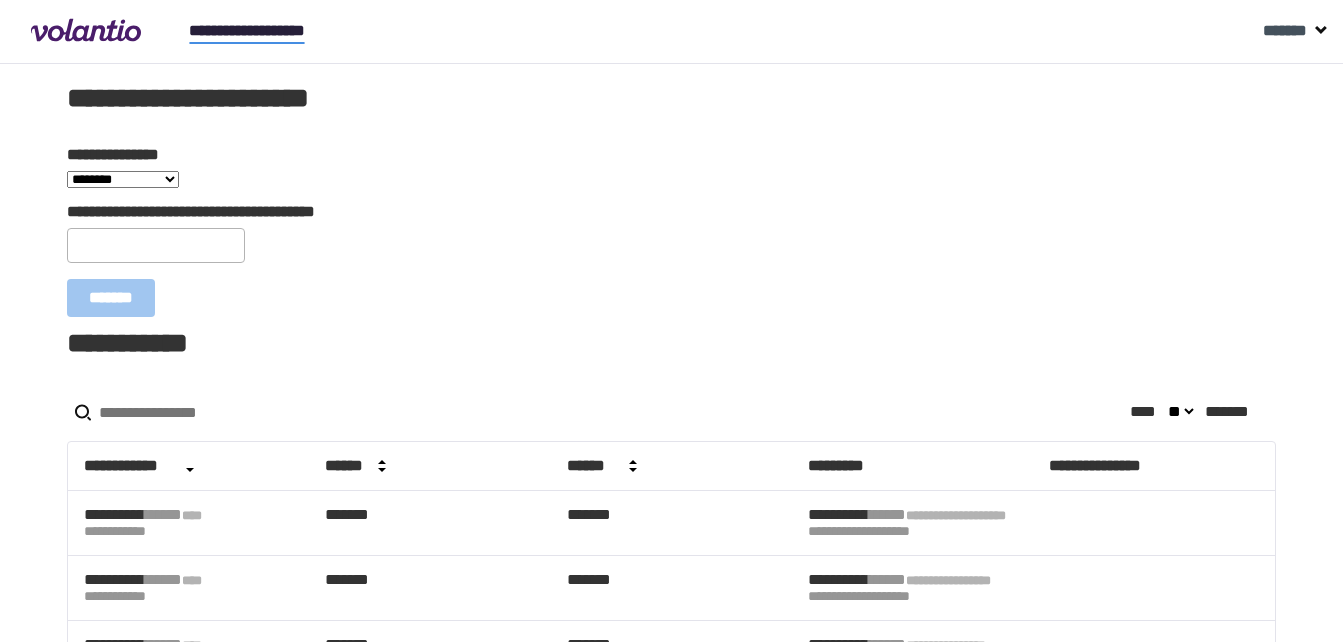 click on "** **" at bounding box center (1180, 411) 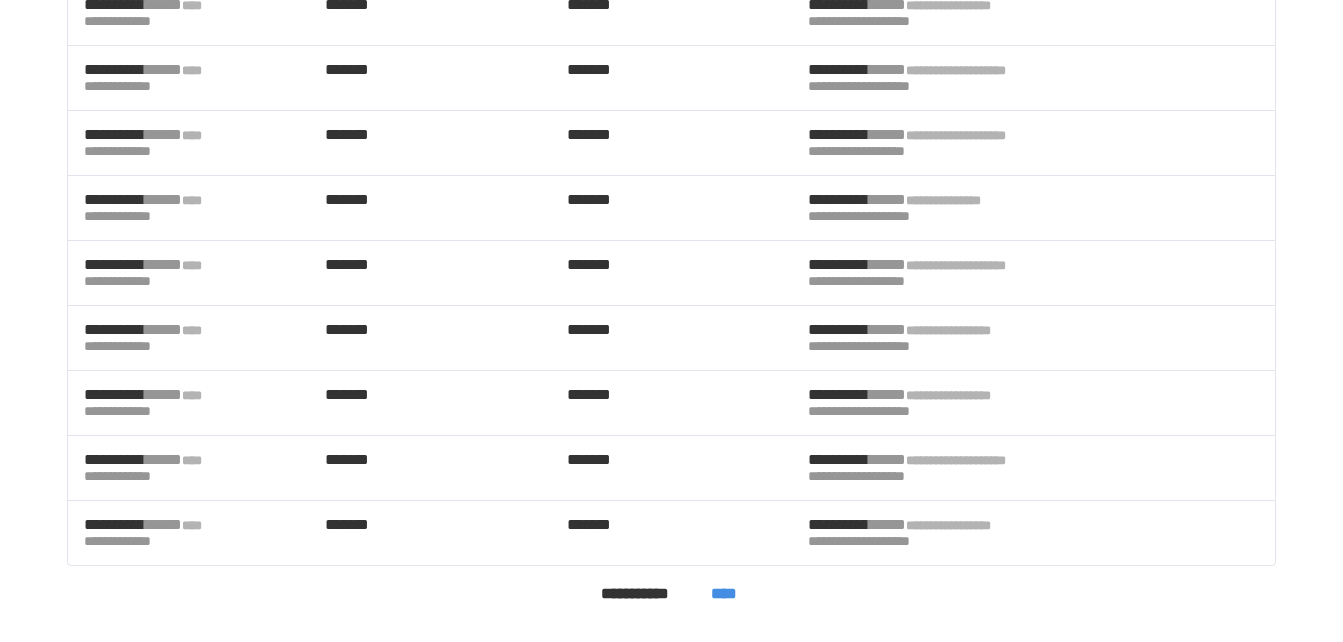scroll, scrollTop: 3979, scrollLeft: 0, axis: vertical 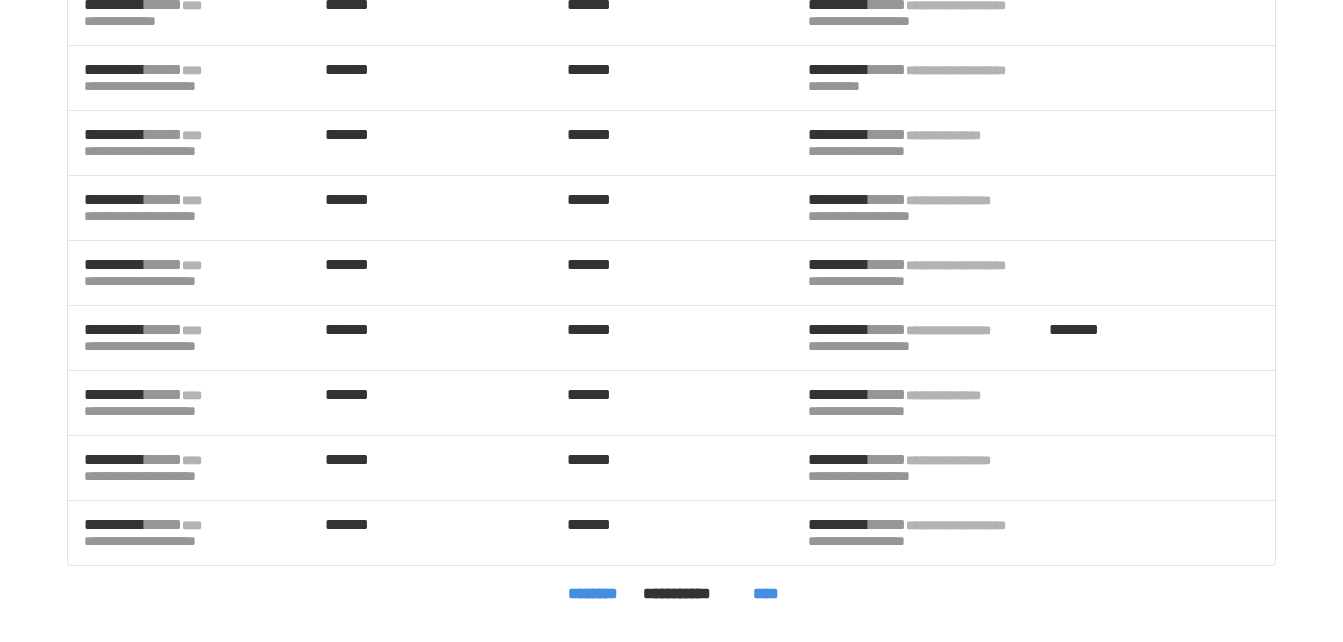 click on "****" at bounding box center [766, 594] 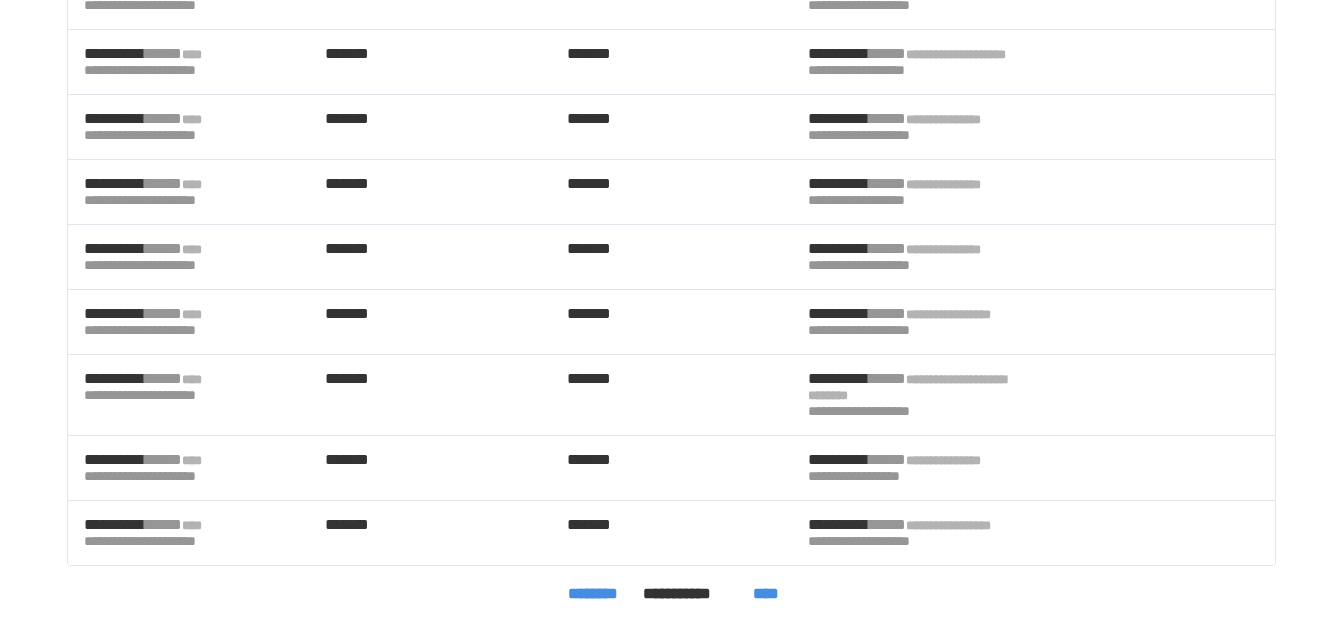 scroll, scrollTop: 3979, scrollLeft: 0, axis: vertical 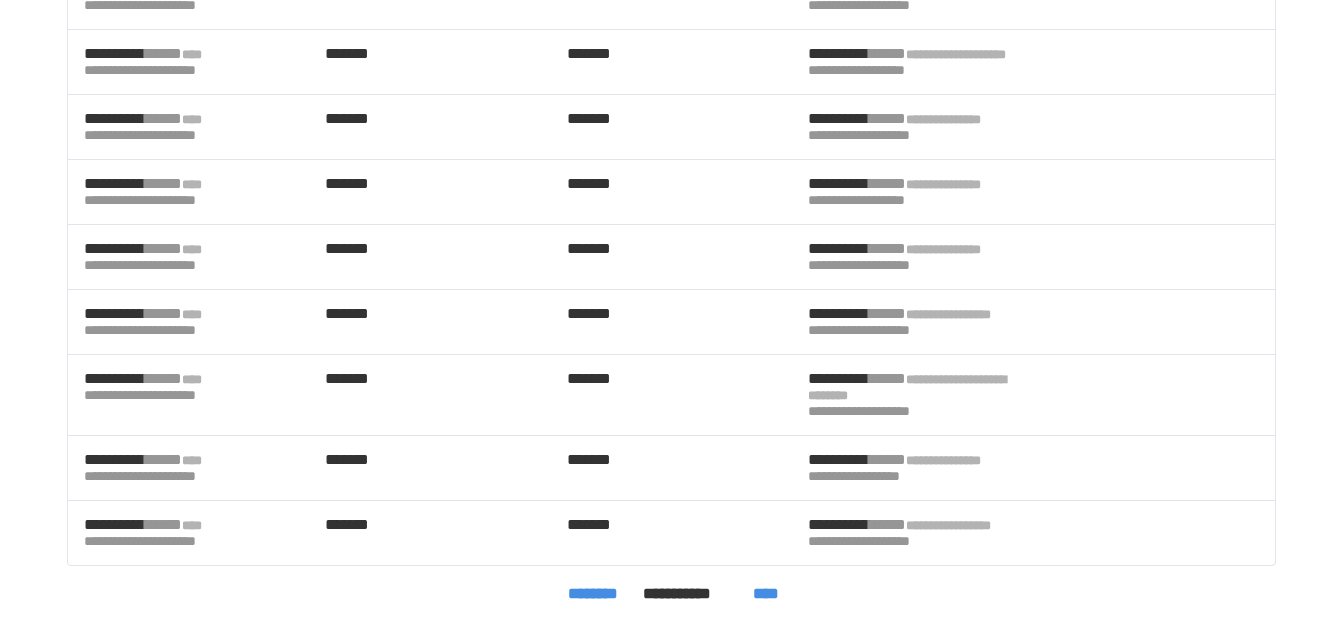 click on "****" at bounding box center (766, 594) 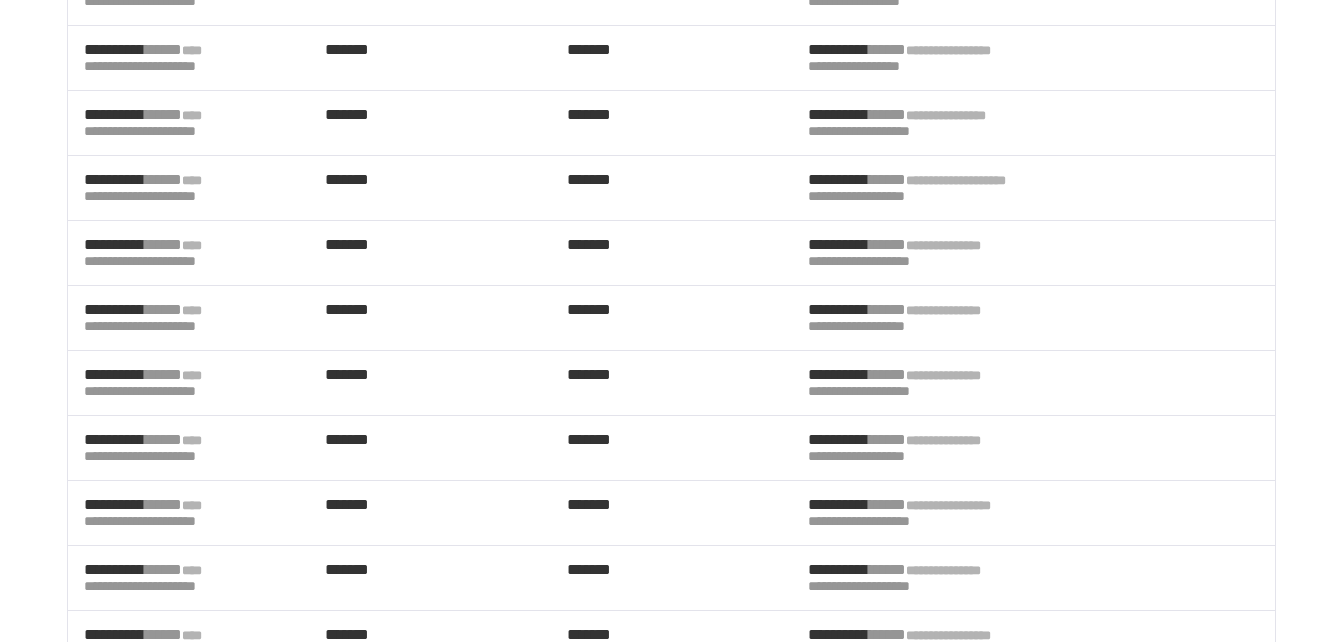 scroll, scrollTop: 3979, scrollLeft: 0, axis: vertical 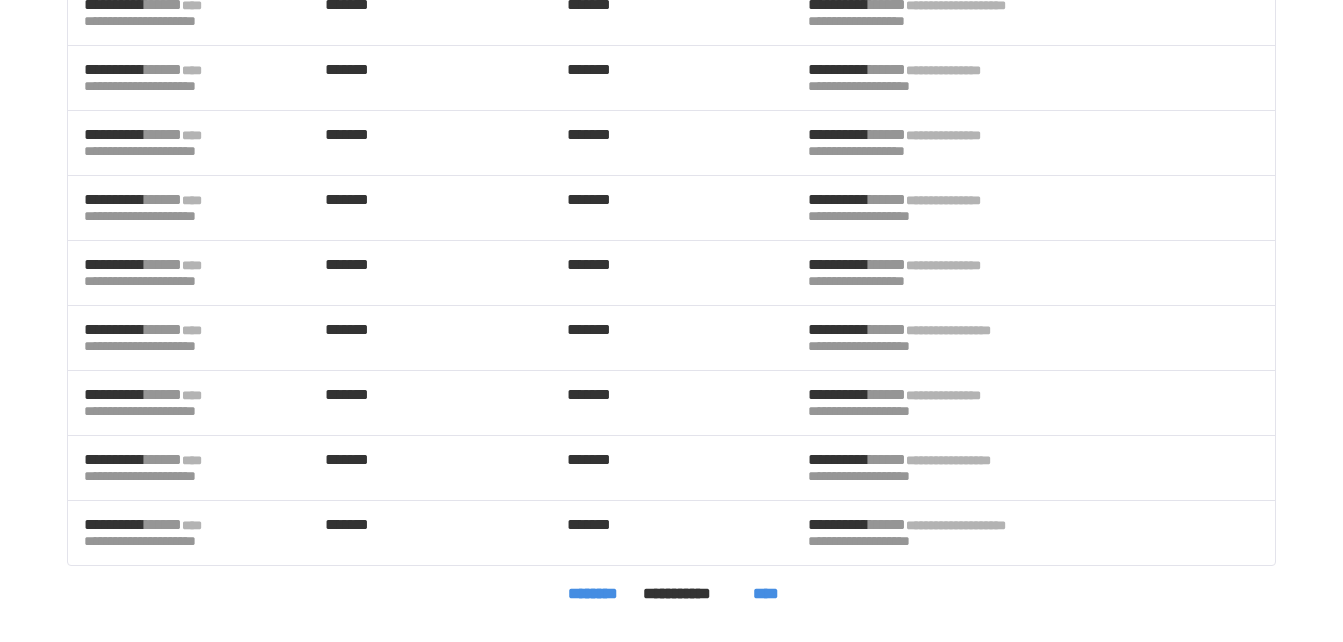 click on "****" at bounding box center (766, 594) 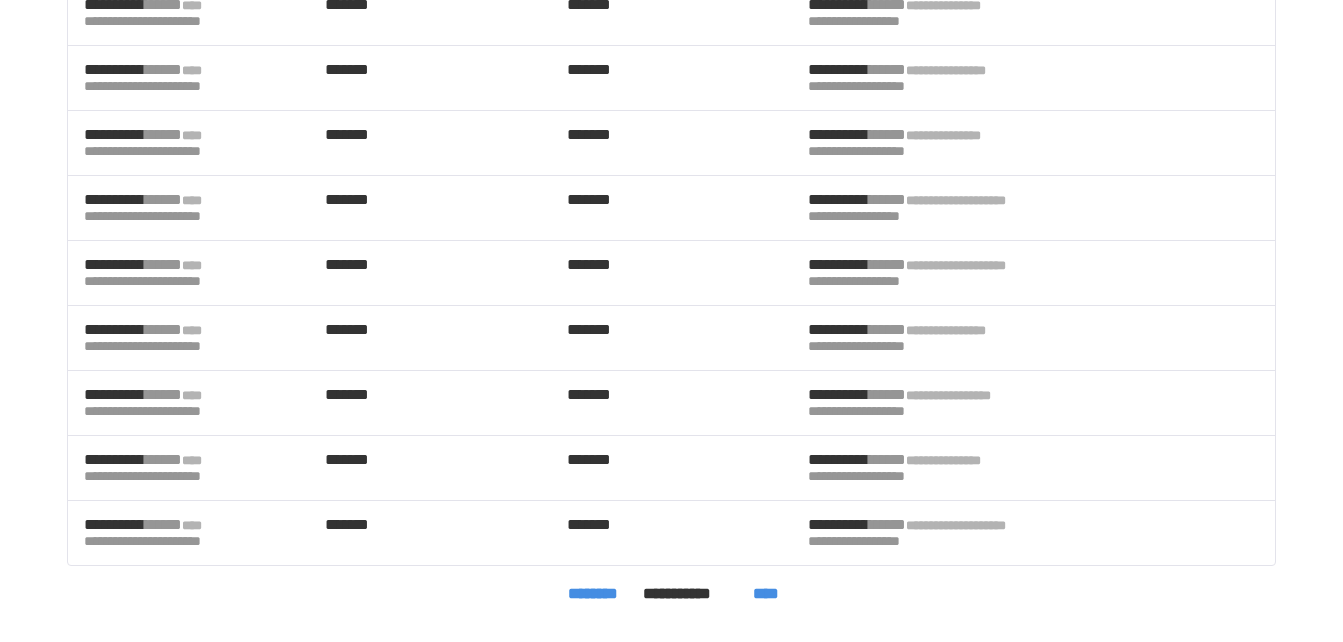 scroll, scrollTop: 3979, scrollLeft: 0, axis: vertical 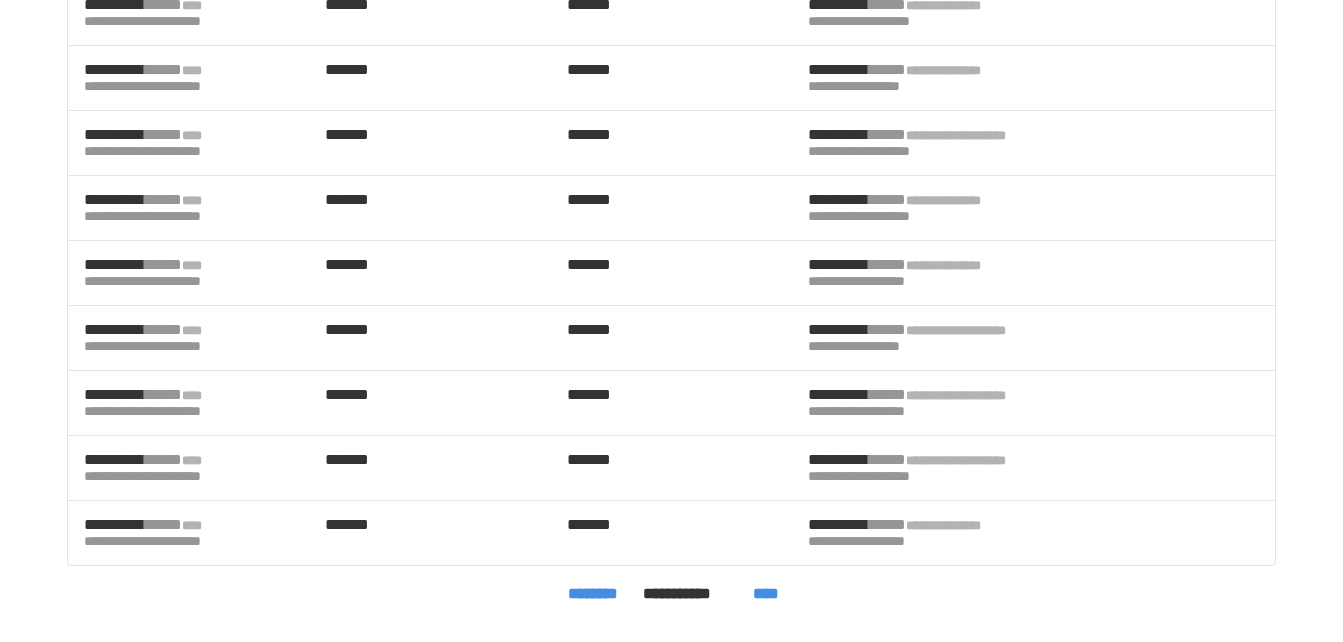 click on "****" at bounding box center [766, 594] 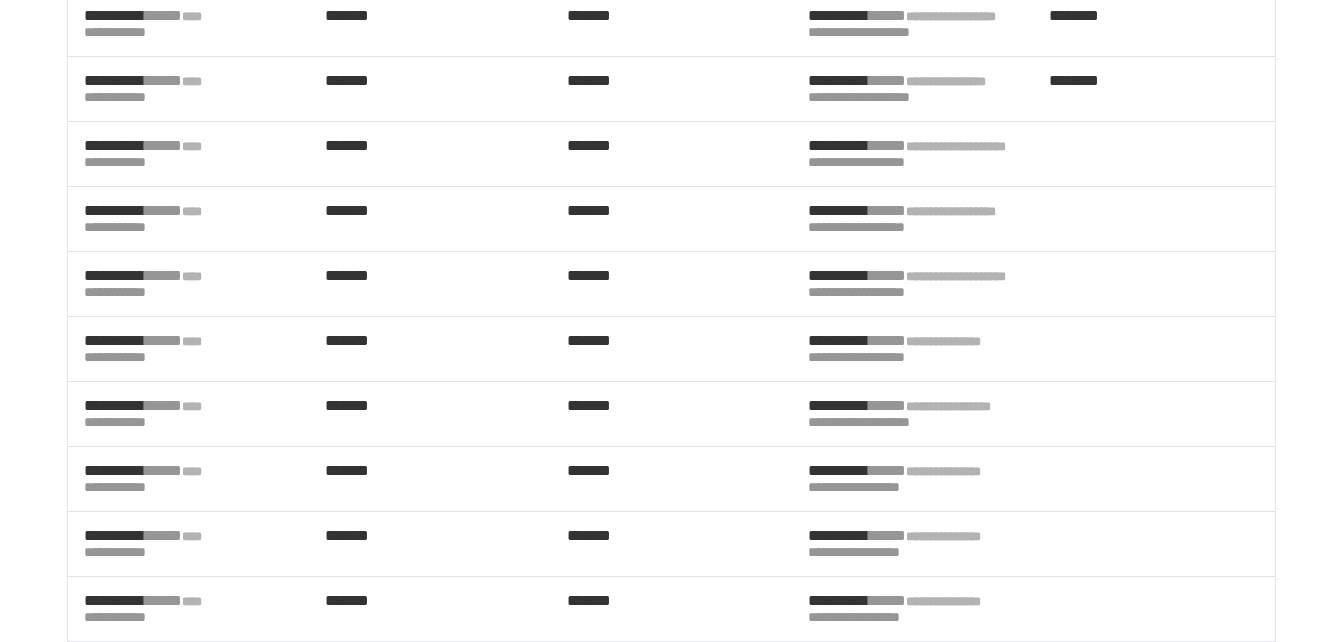 scroll, scrollTop: 2600, scrollLeft: 0, axis: vertical 